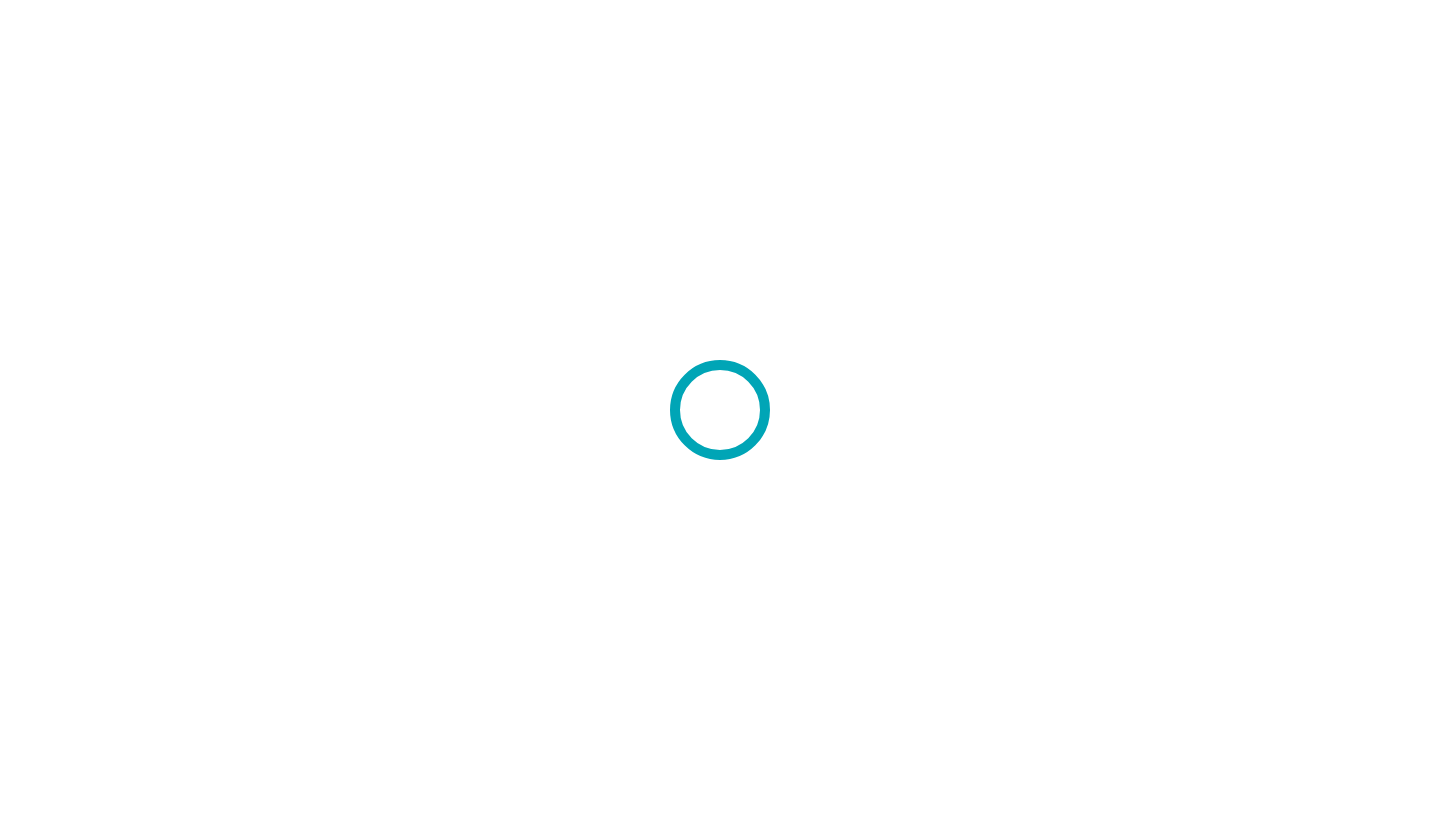 scroll, scrollTop: 0, scrollLeft: 0, axis: both 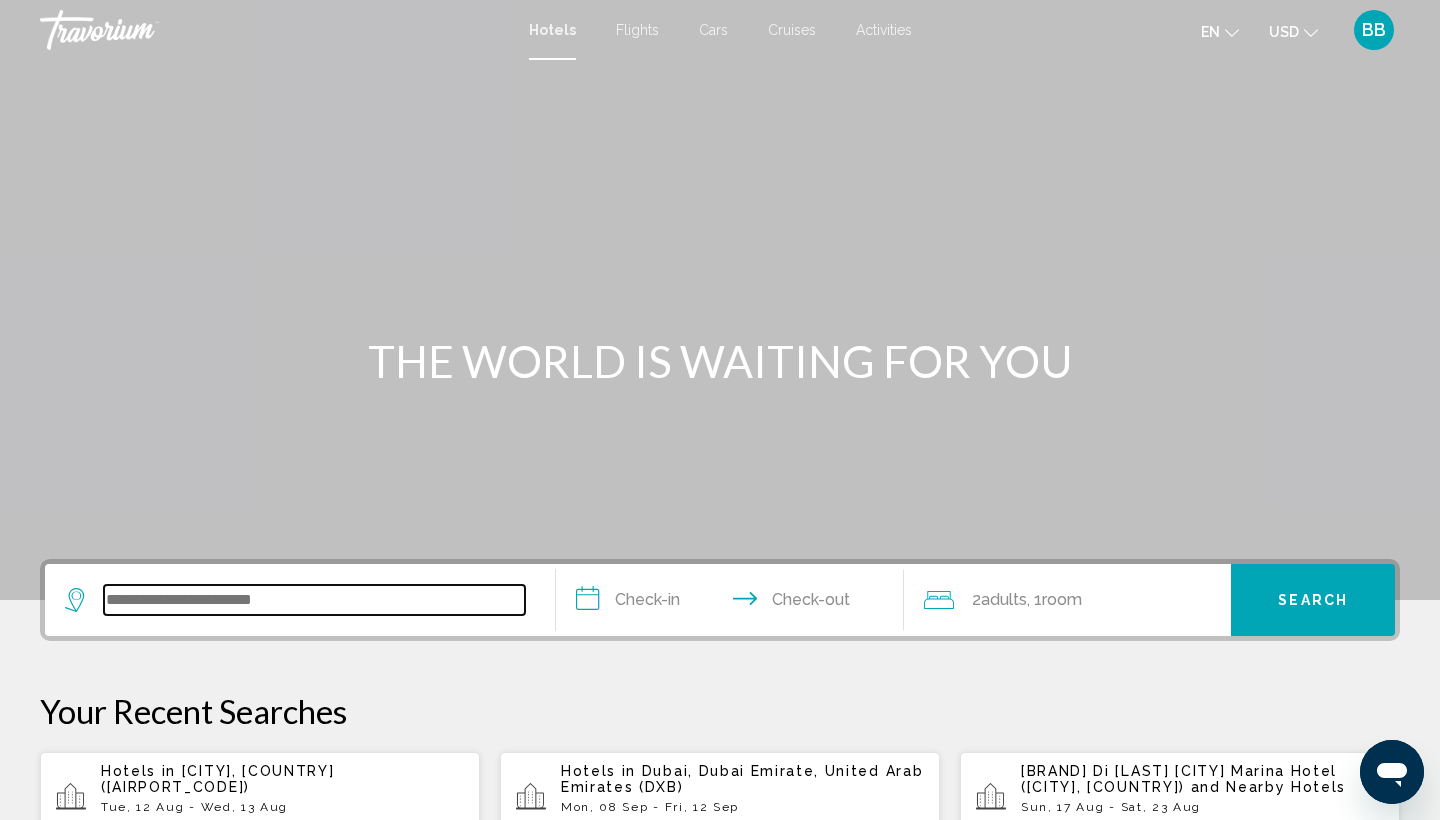 click at bounding box center (314, 600) 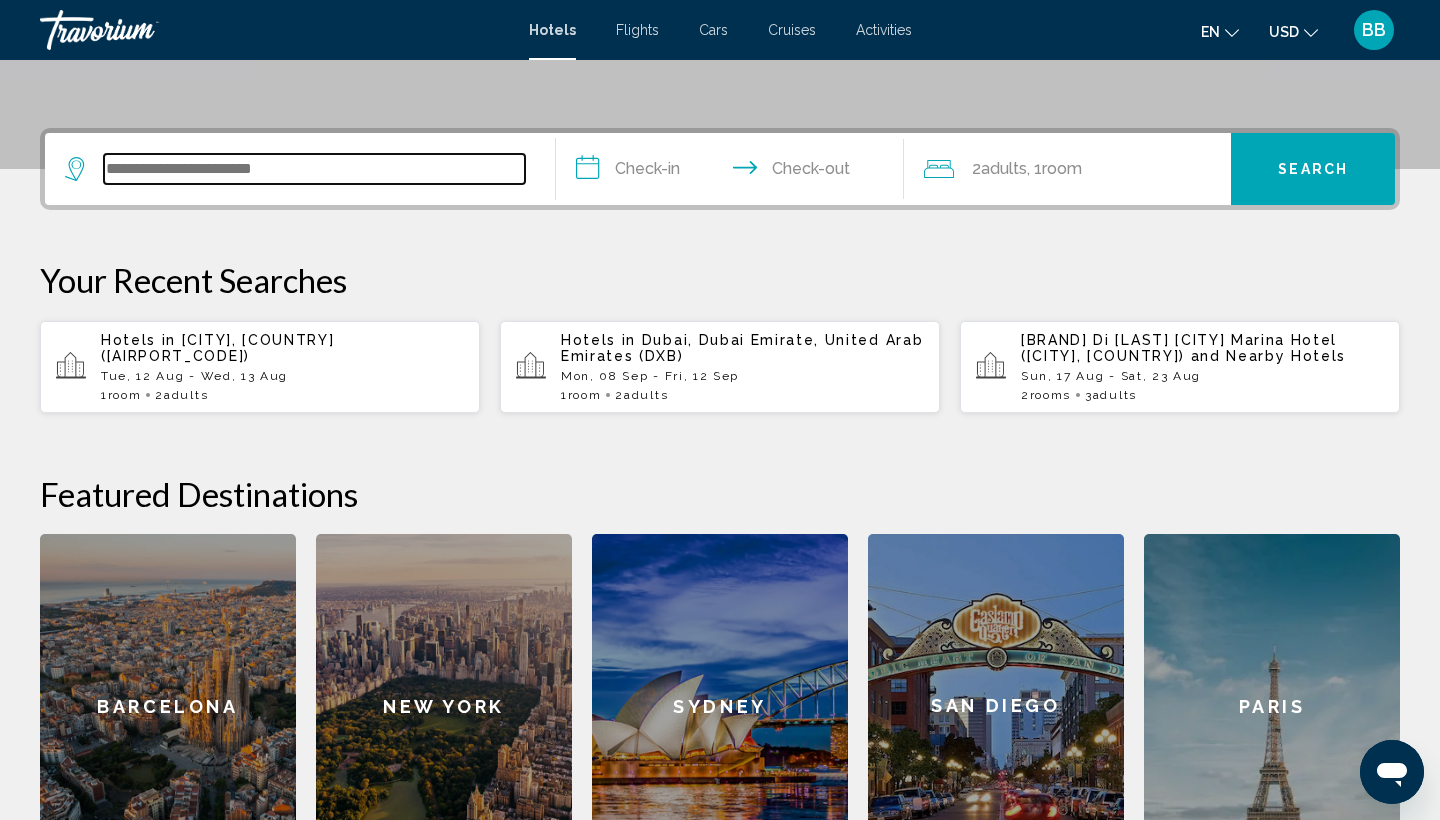 scroll, scrollTop: 494, scrollLeft: 0, axis: vertical 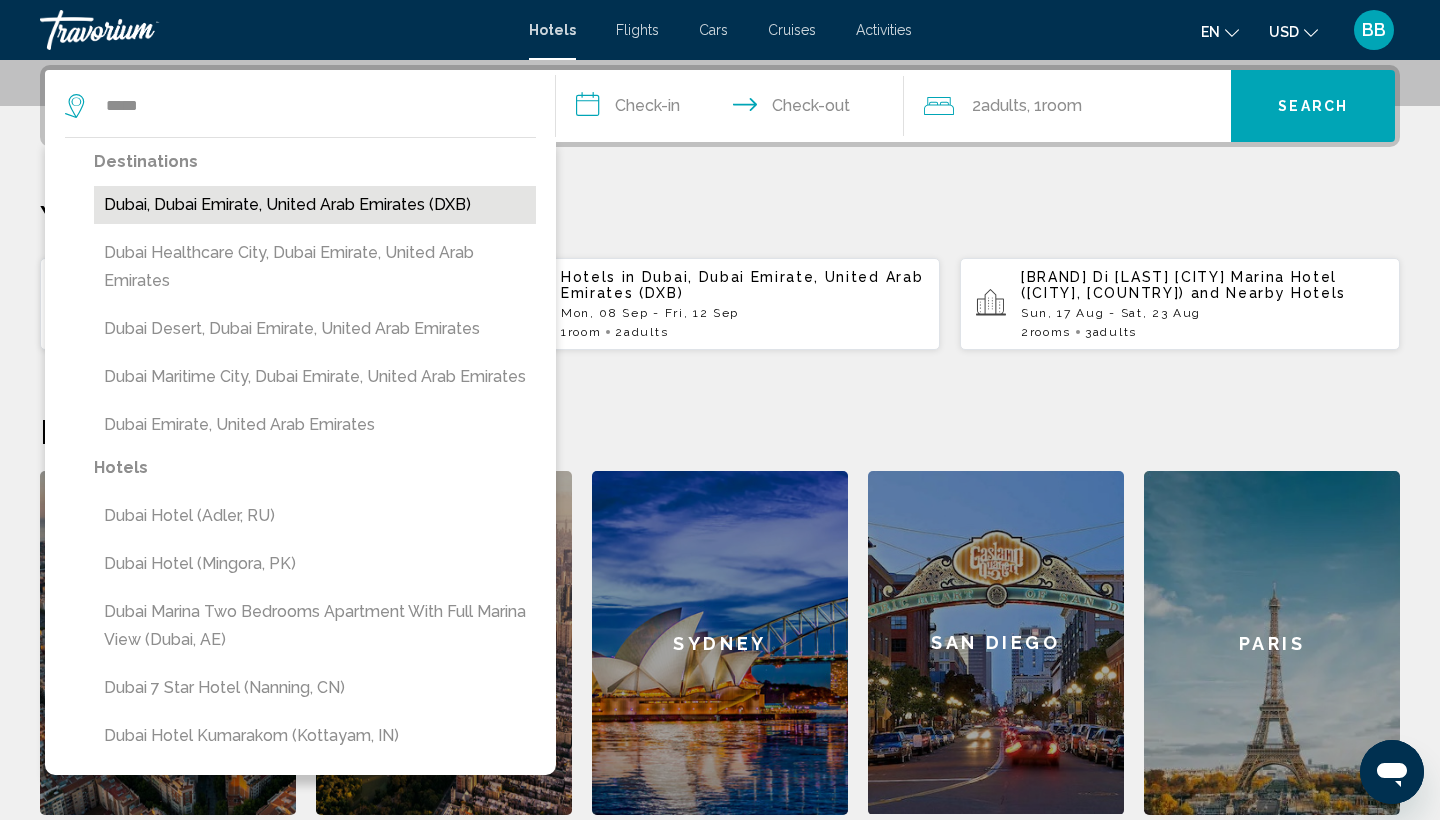 click on "Dubai, Dubai Emirate, United Arab Emirates (DXB)" at bounding box center (315, 205) 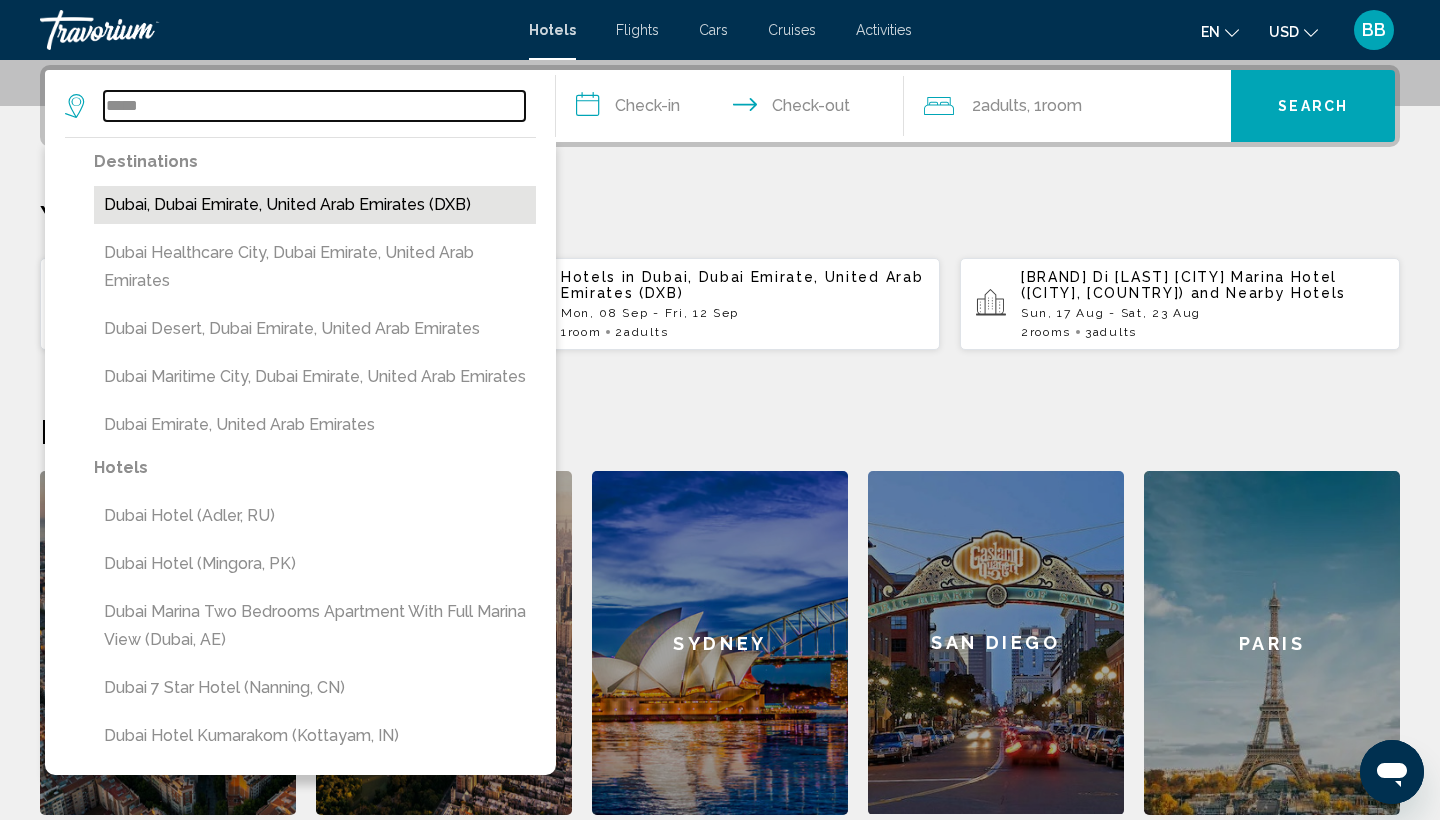 type on "**********" 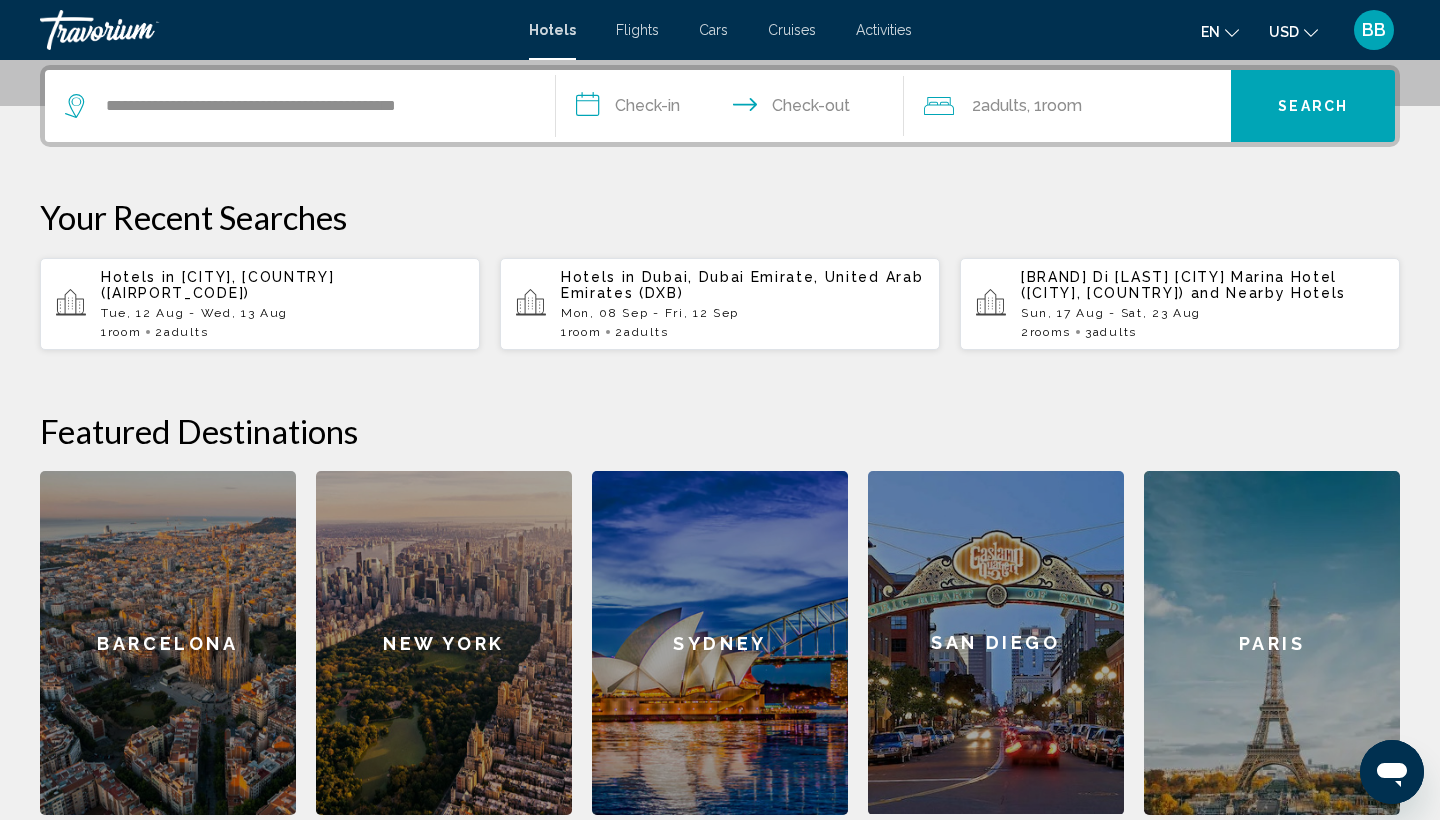 click on "**********" at bounding box center (734, 109) 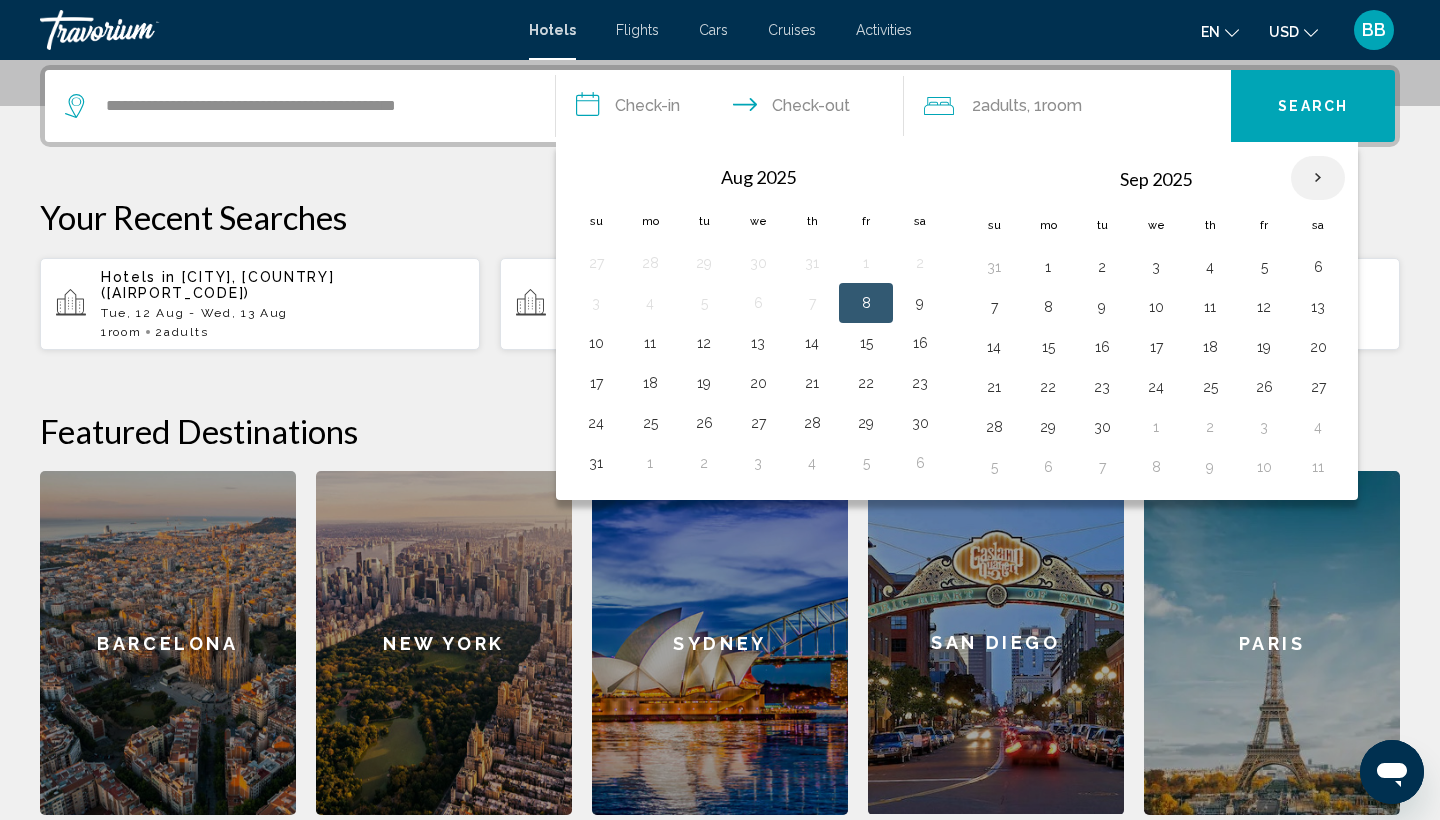 click at bounding box center [1318, 178] 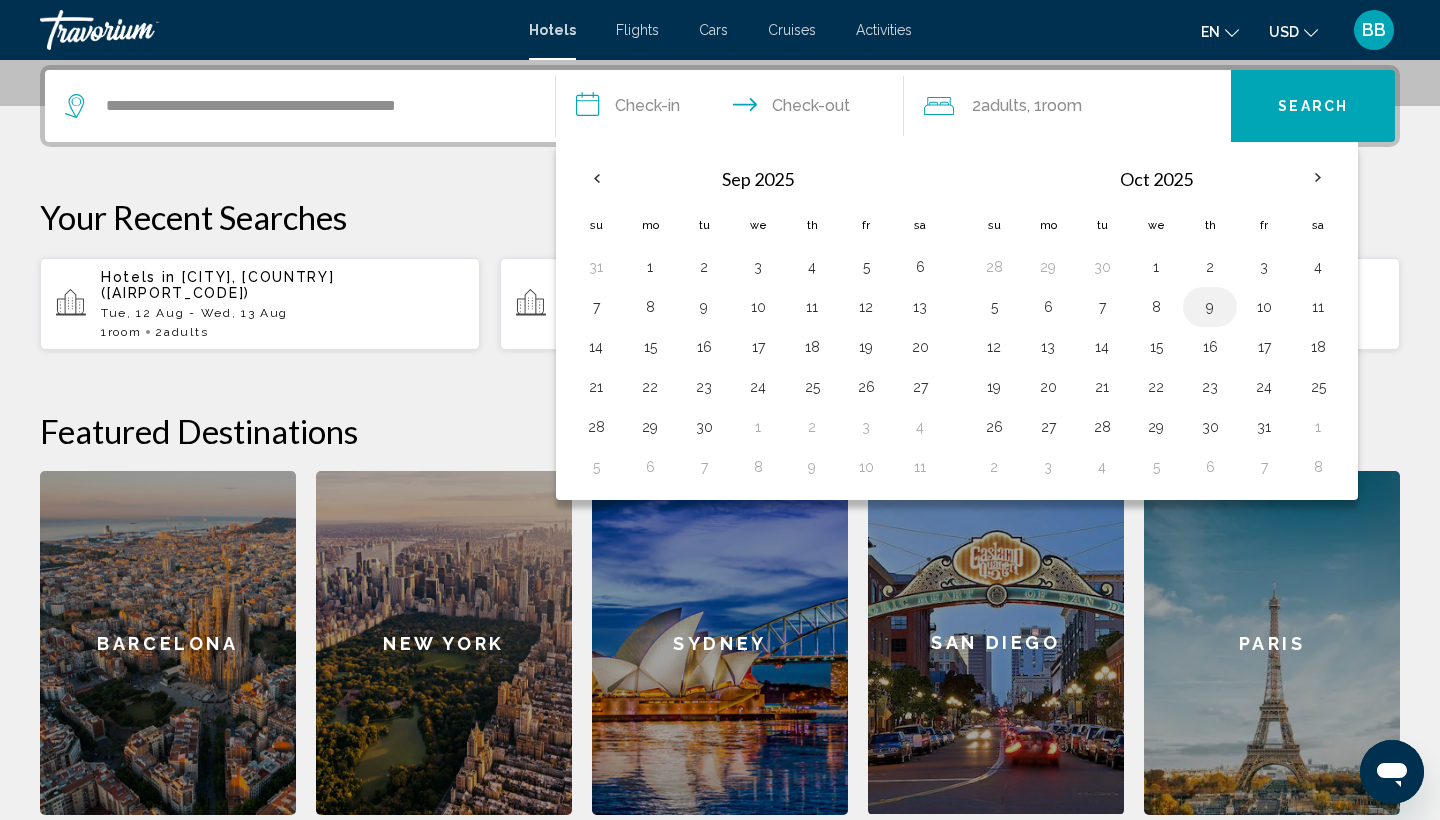 click on "9" at bounding box center (1210, 307) 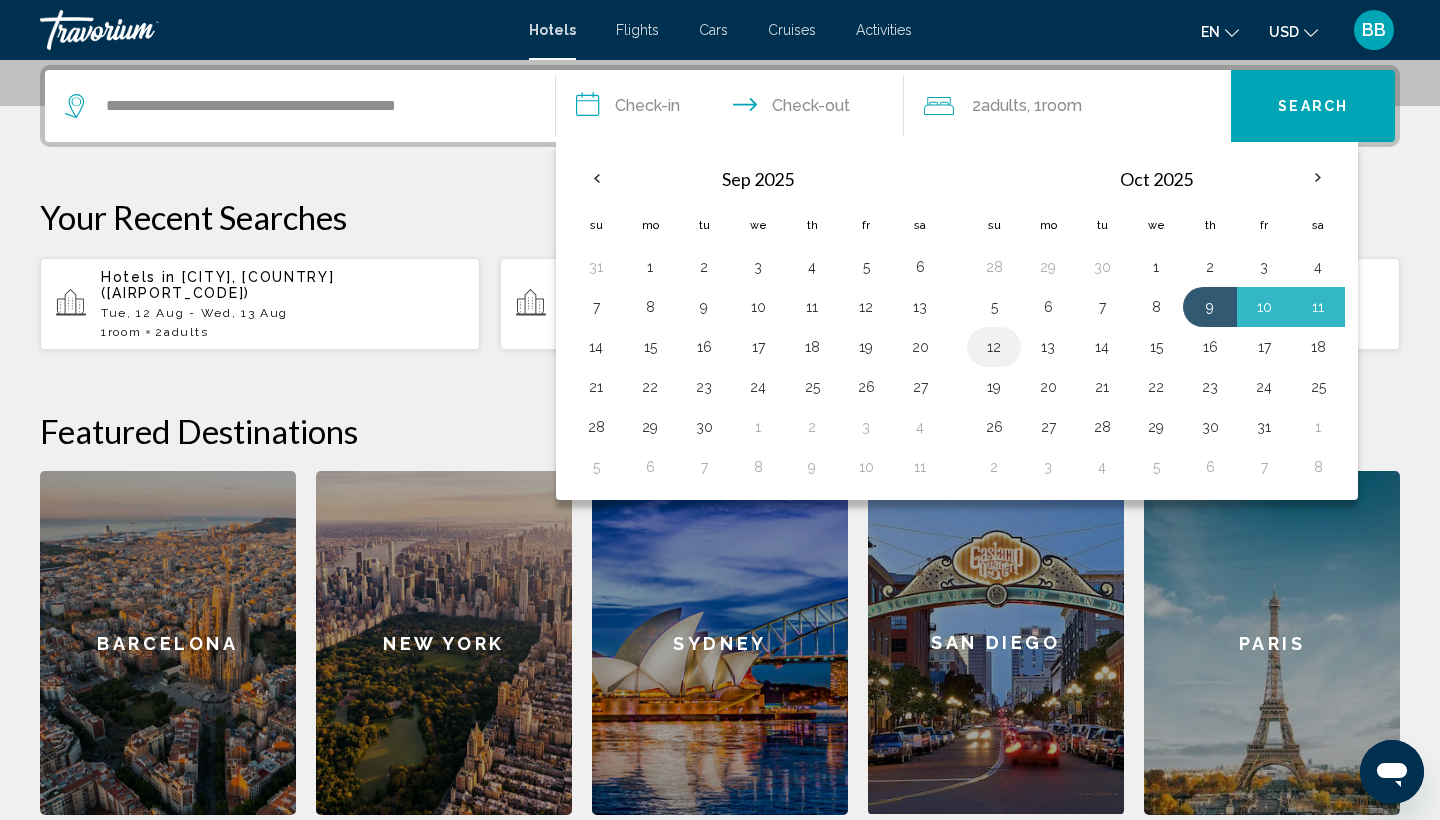 click on "12" at bounding box center (994, 347) 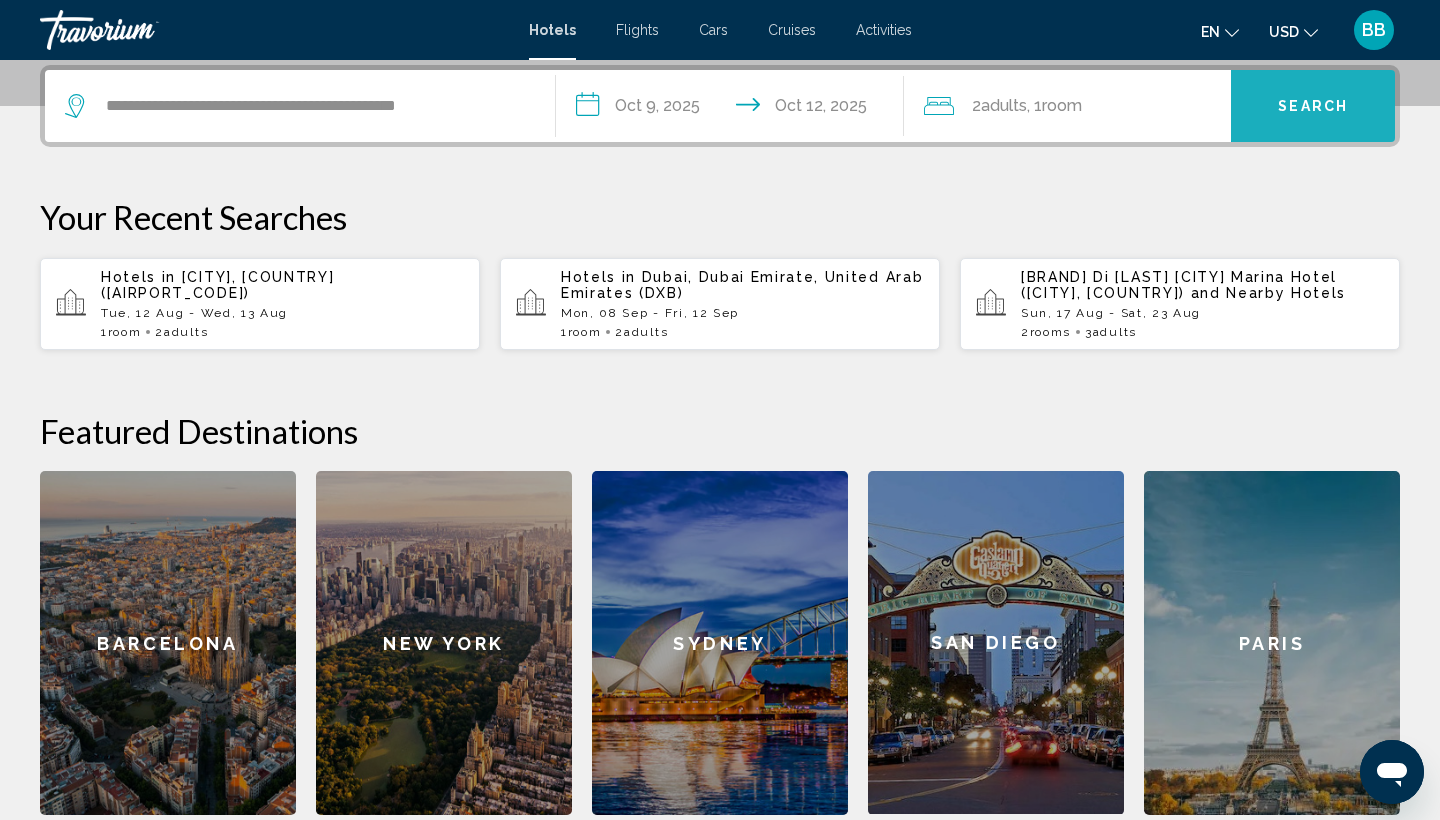 click on "Search" at bounding box center [1313, 107] 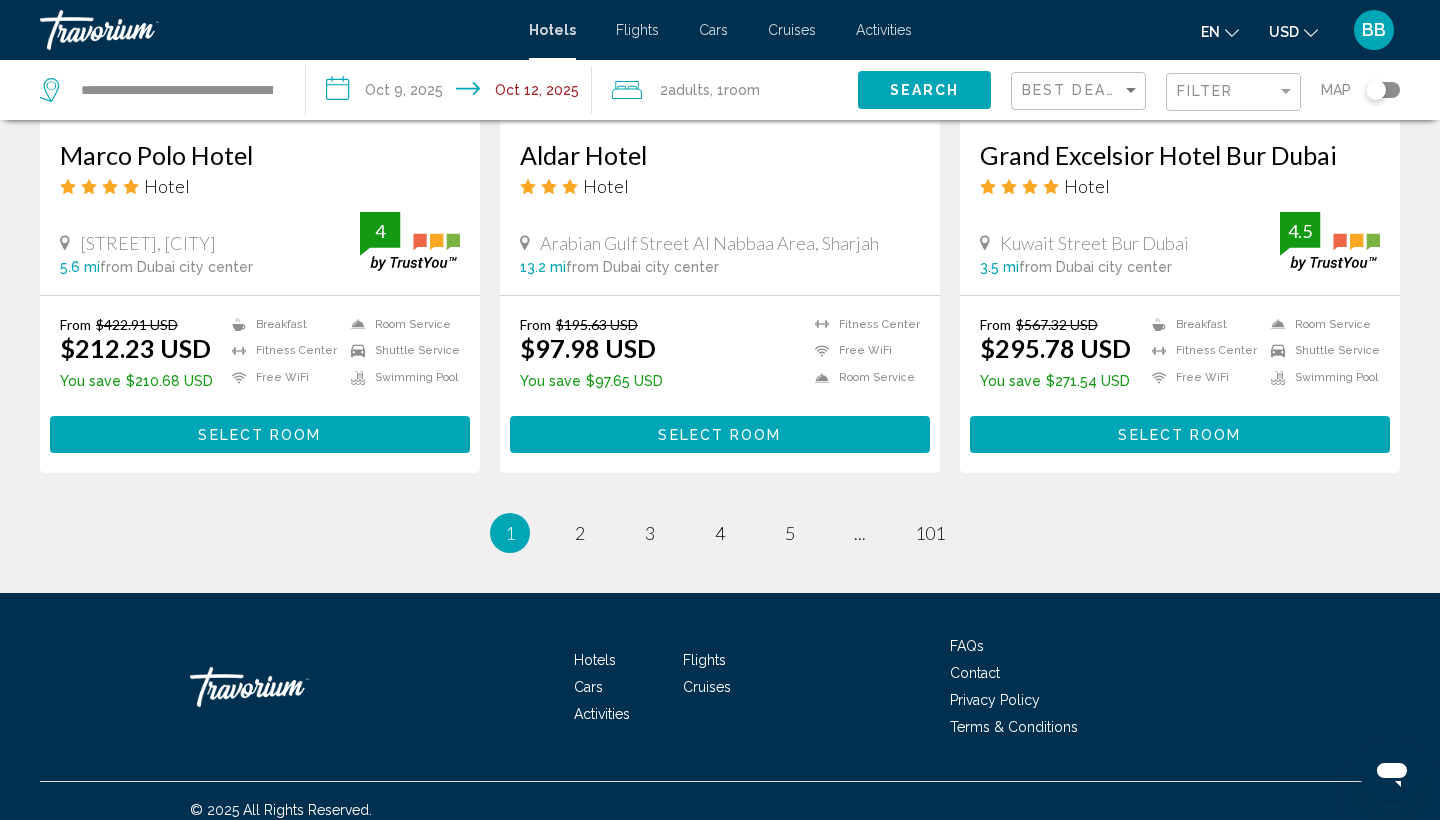 scroll, scrollTop: 2583, scrollLeft: 0, axis: vertical 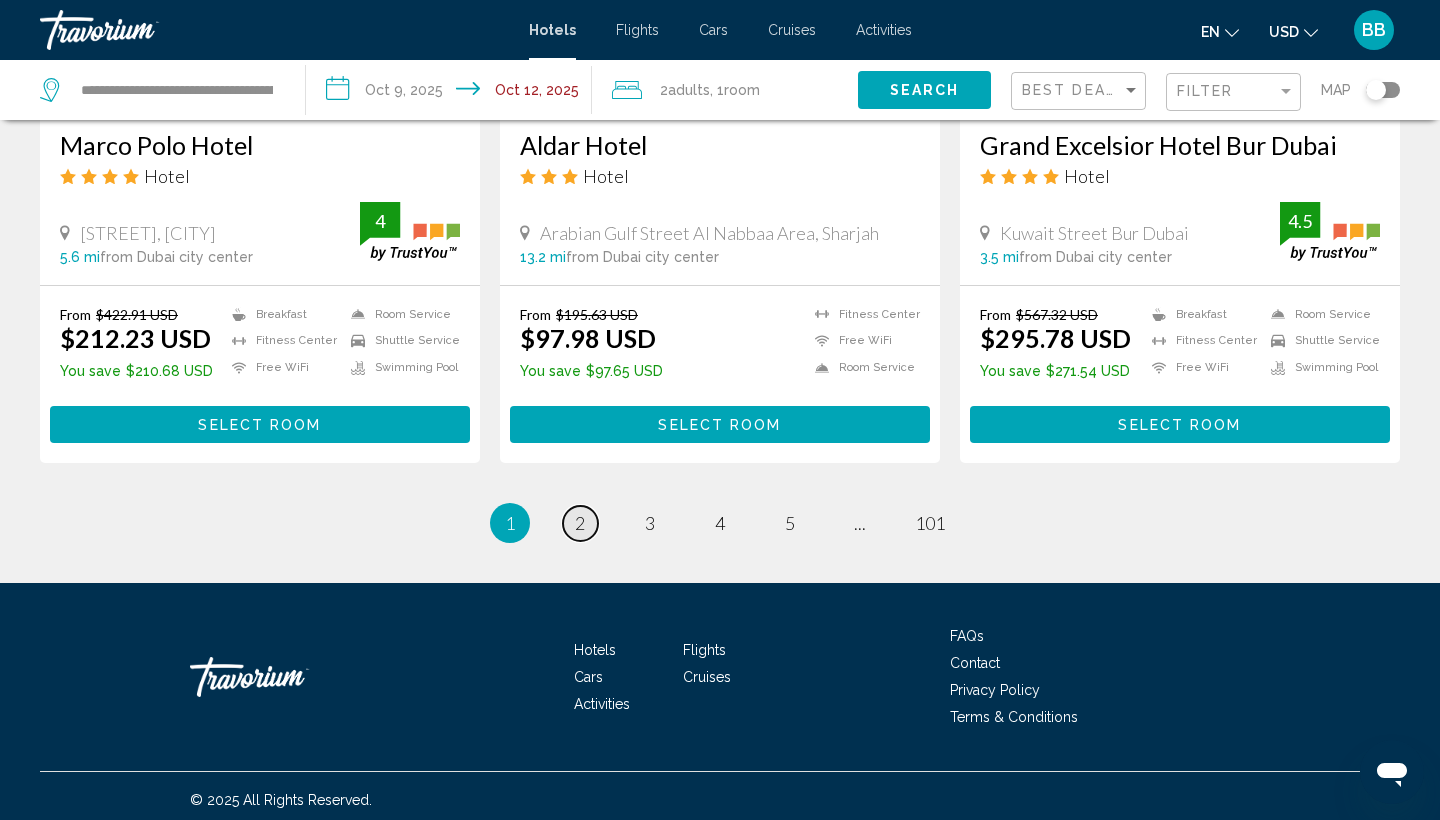 click on "page  2" at bounding box center (580, 523) 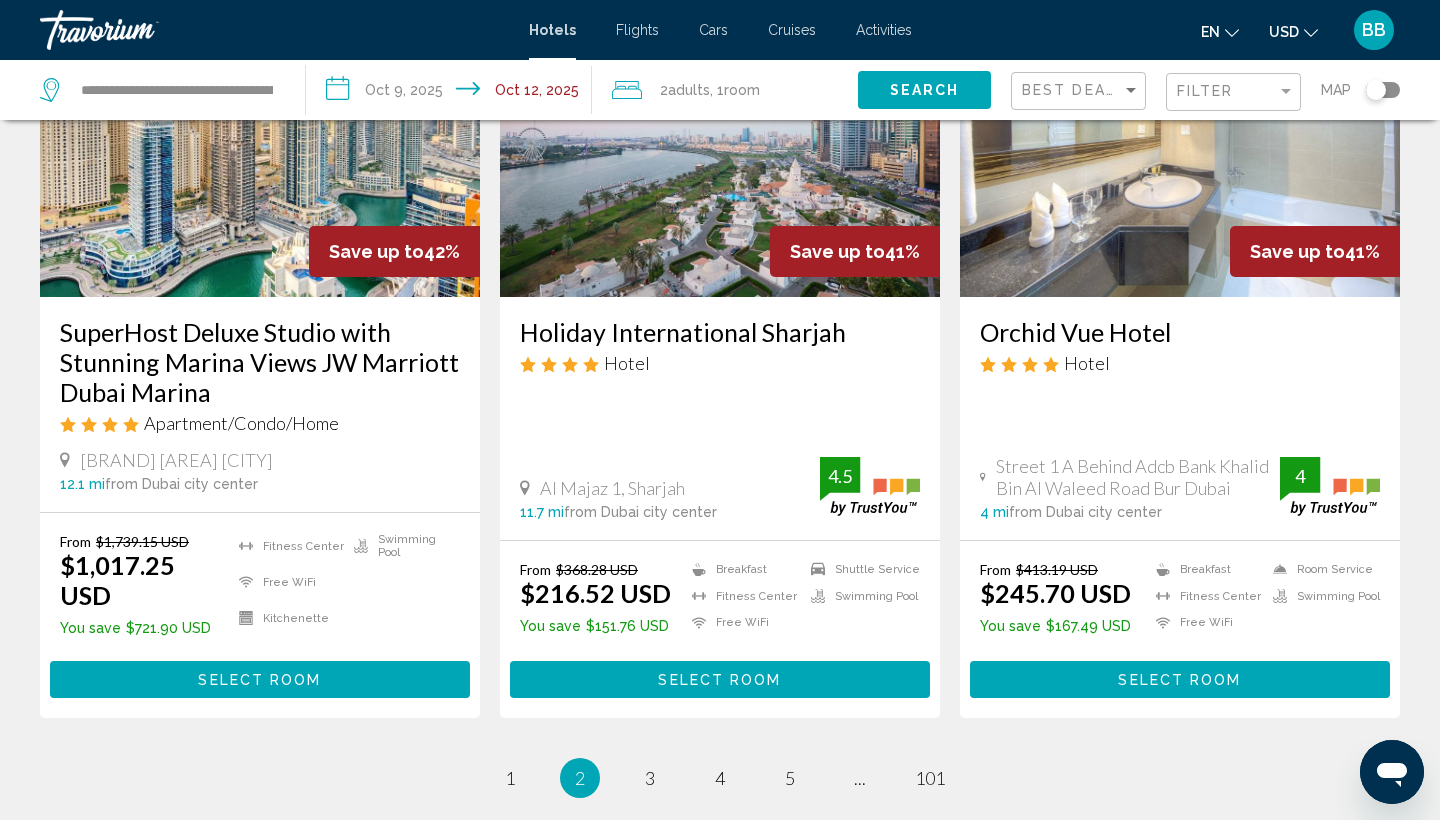 scroll, scrollTop: 2385, scrollLeft: 0, axis: vertical 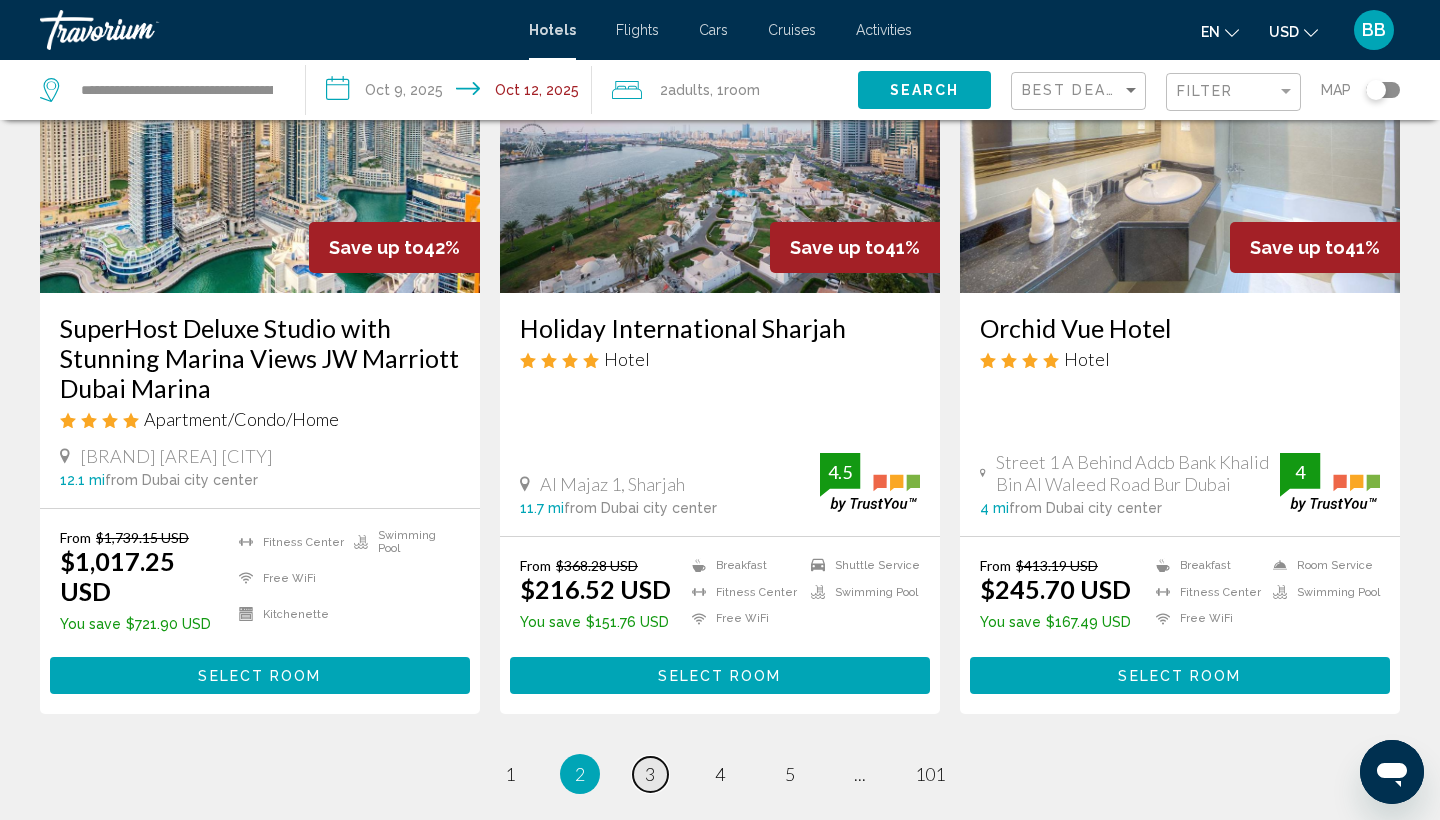 click on "page  3" at bounding box center [650, 774] 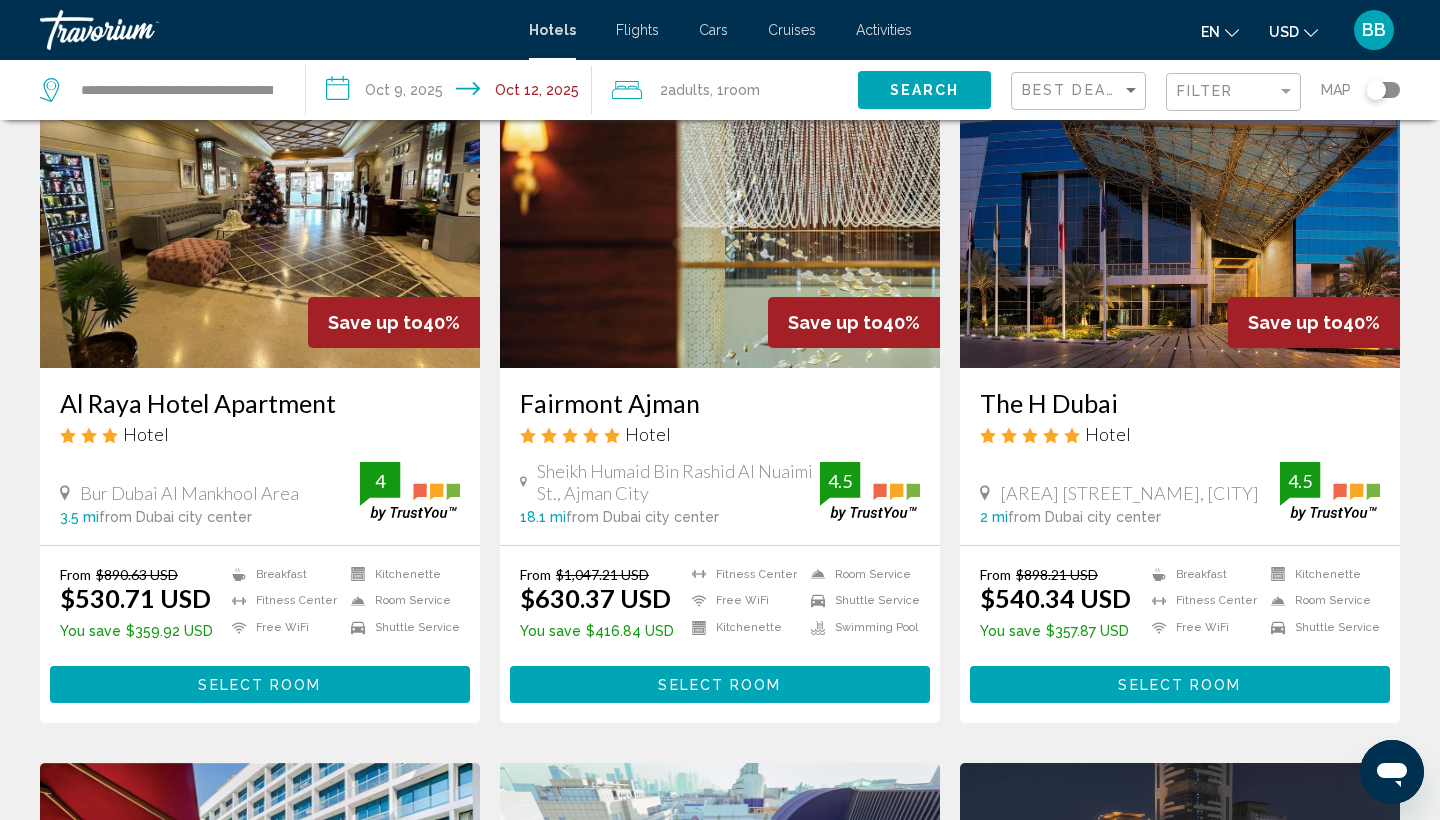 scroll, scrollTop: 106, scrollLeft: 0, axis: vertical 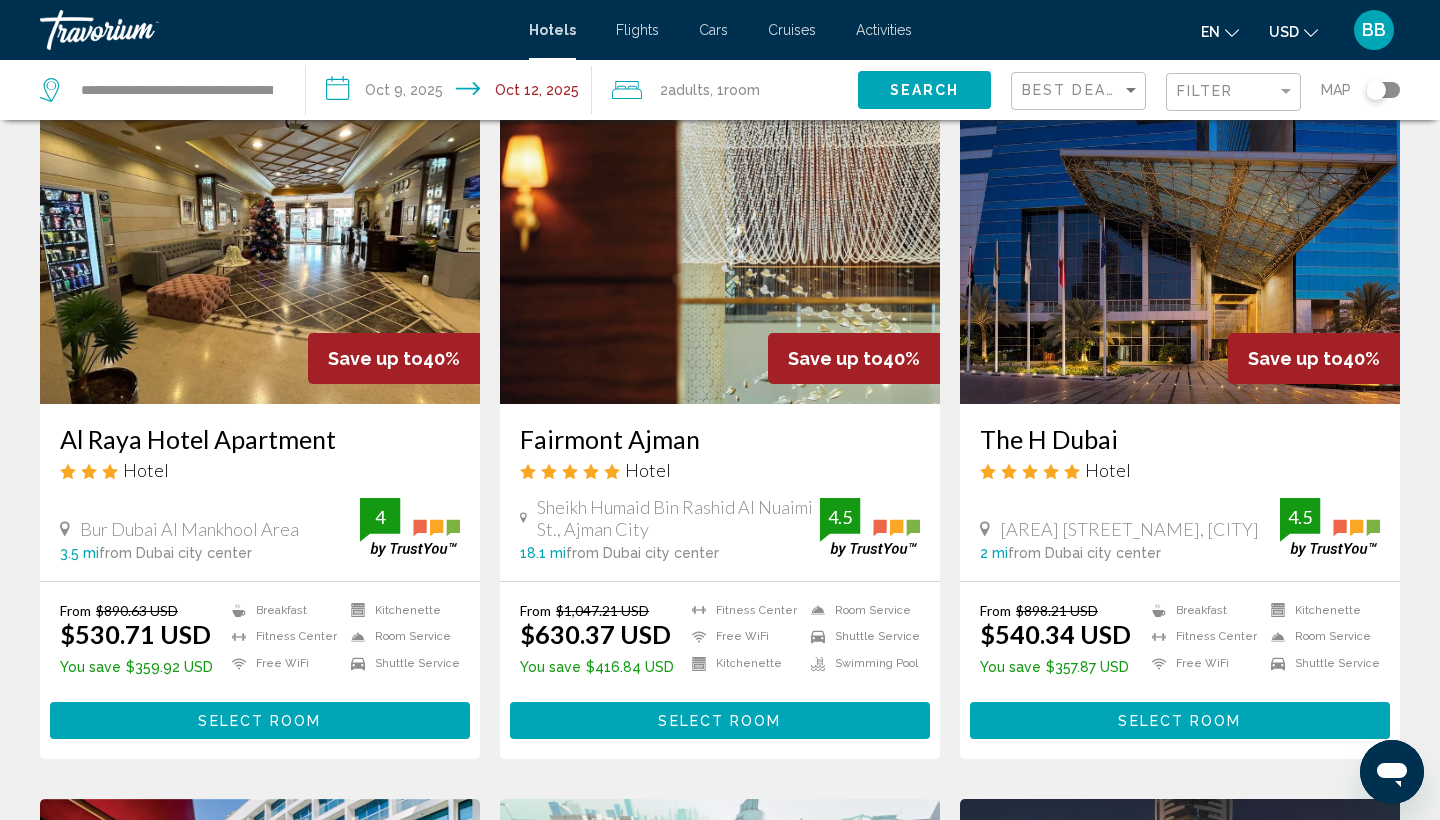 click on "The H Dubai" at bounding box center [1180, 439] 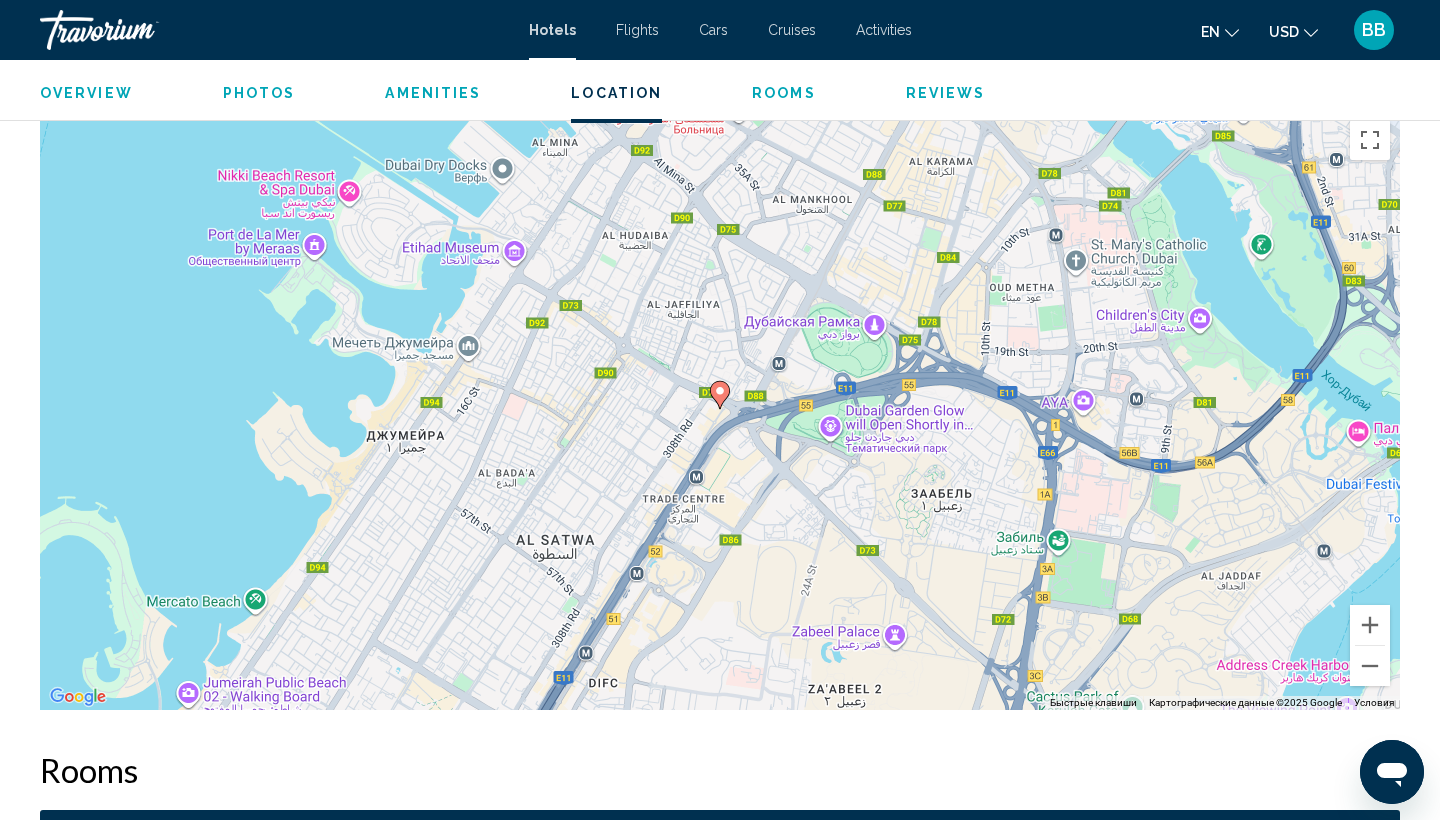 scroll, scrollTop: 1856, scrollLeft: 0, axis: vertical 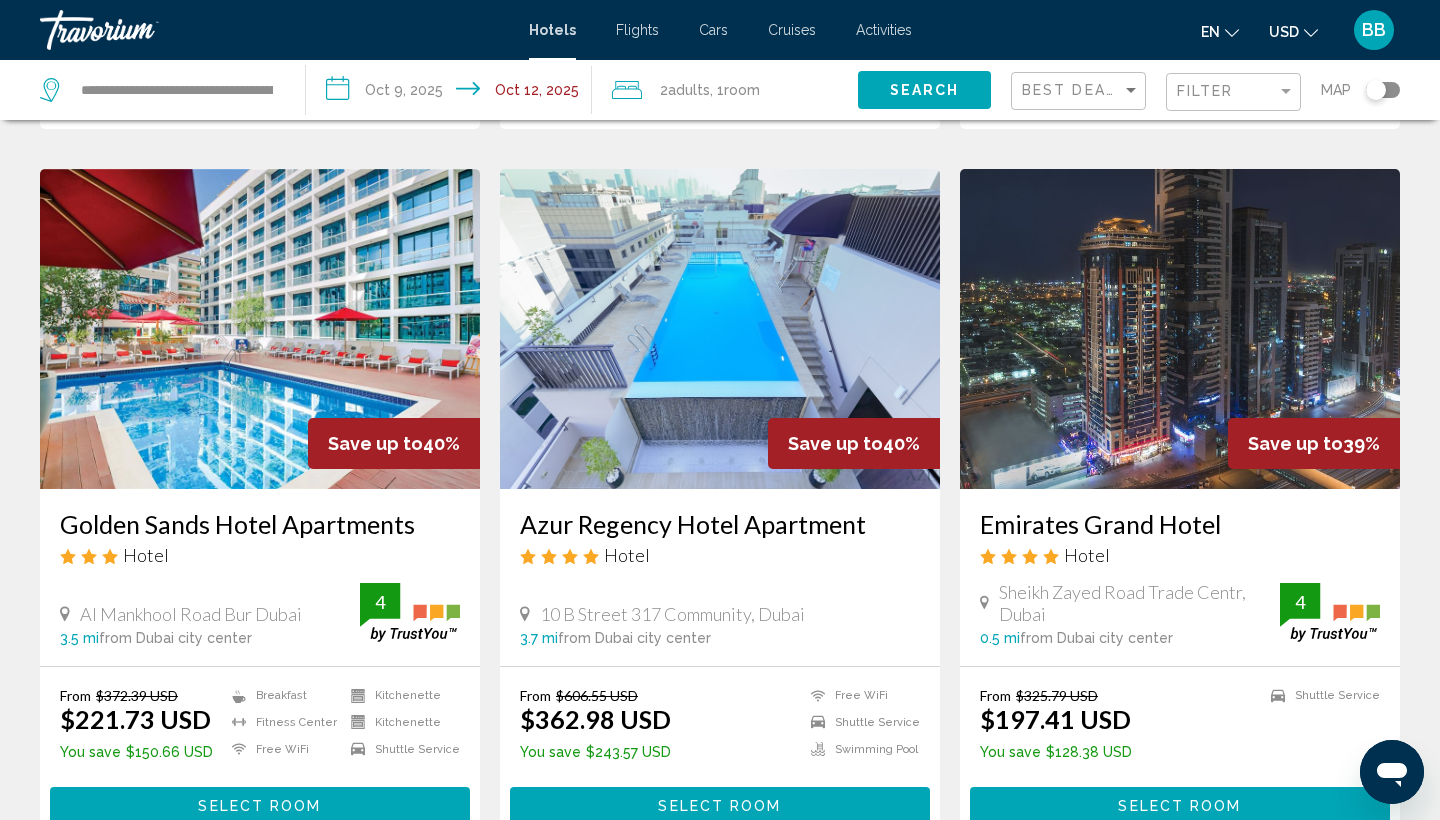 click on "Golden Sands Hotel Apartments" at bounding box center (260, 524) 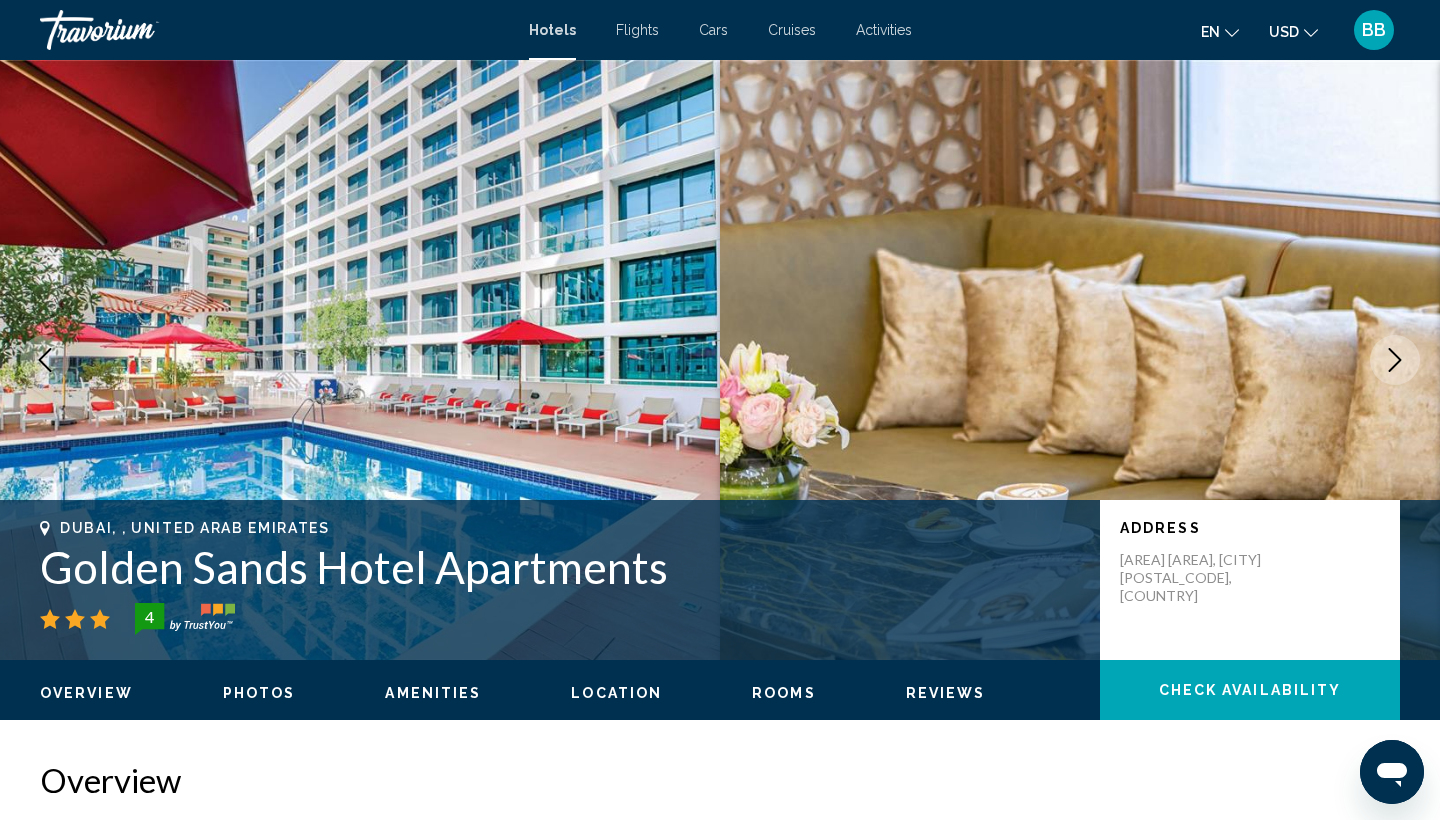 scroll, scrollTop: 0, scrollLeft: 0, axis: both 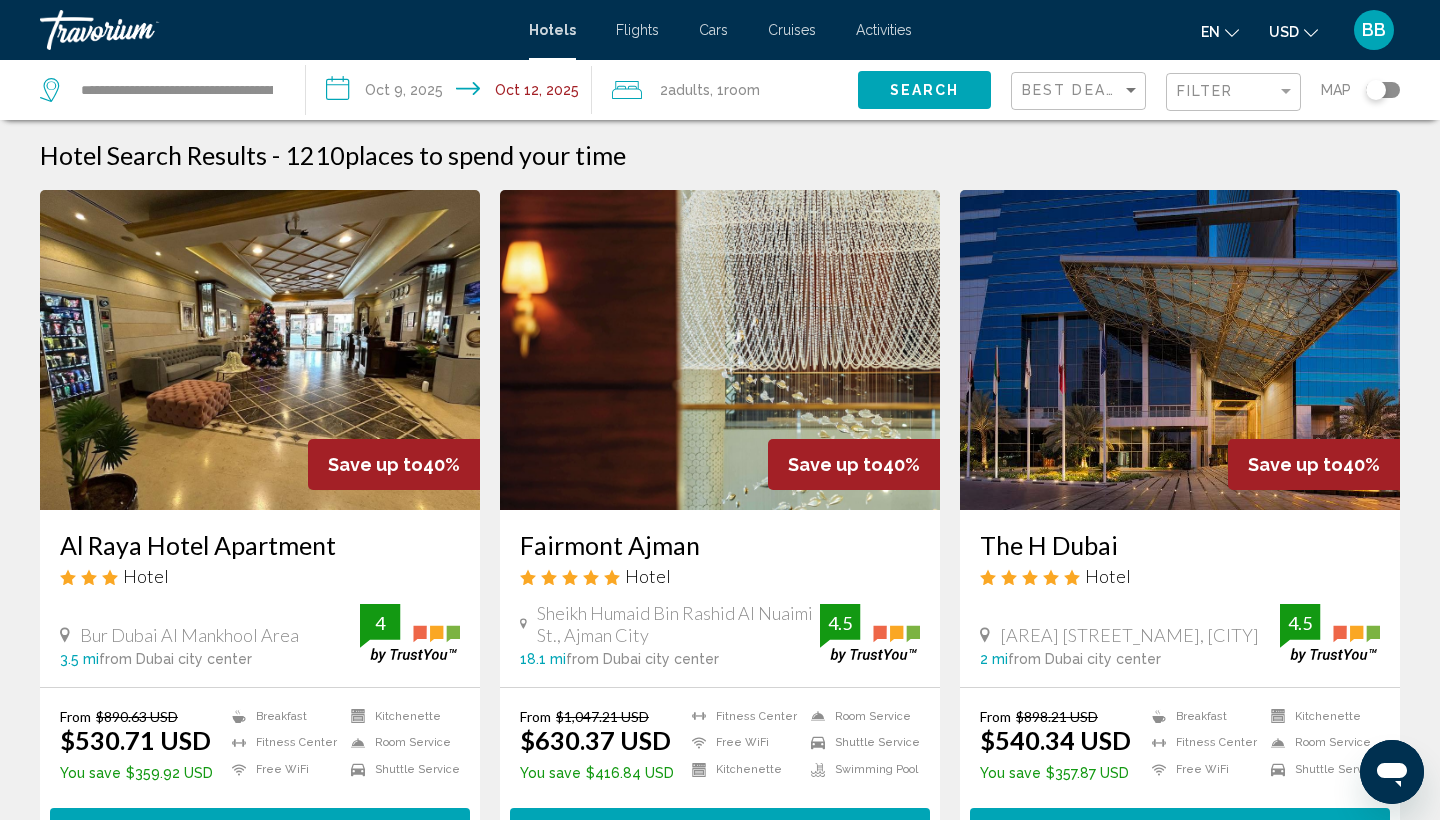 click on "**********" 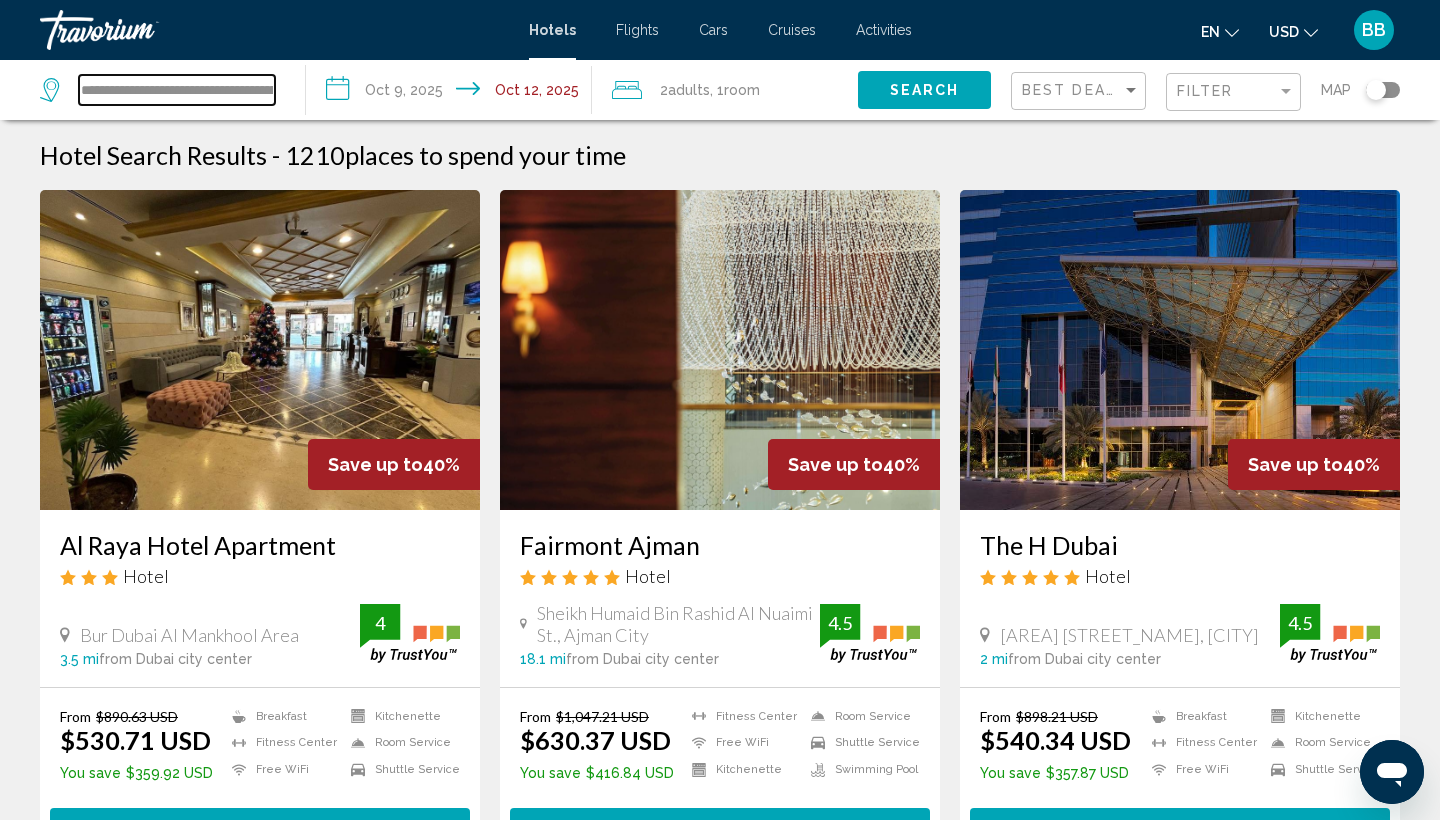 click on "**********" at bounding box center [177, 90] 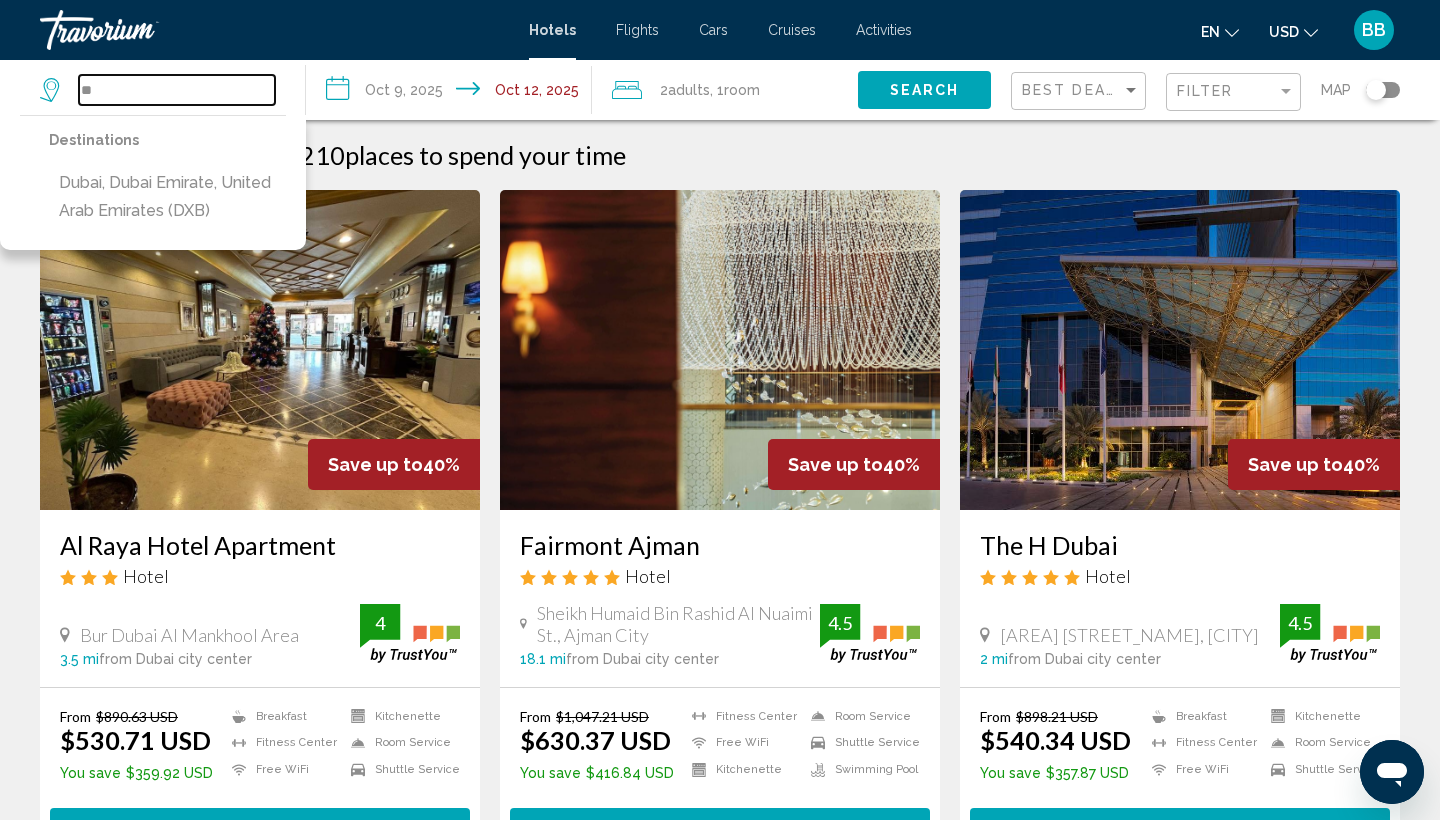 type on "*" 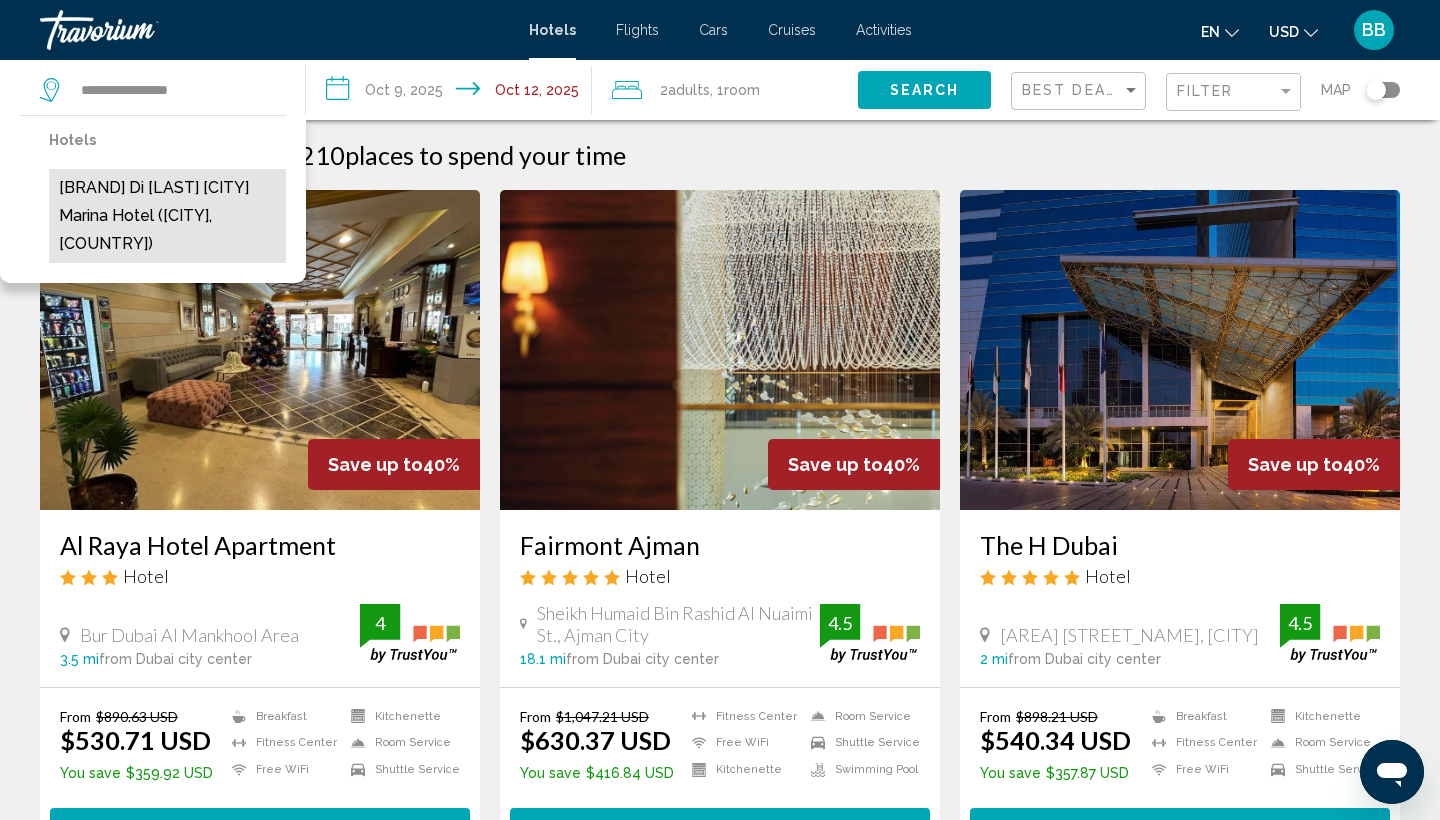 click on "[BRAND] Di [LAST] [CITY] Marina Hotel ([CITY], [COUNTRY])" at bounding box center (167, 216) 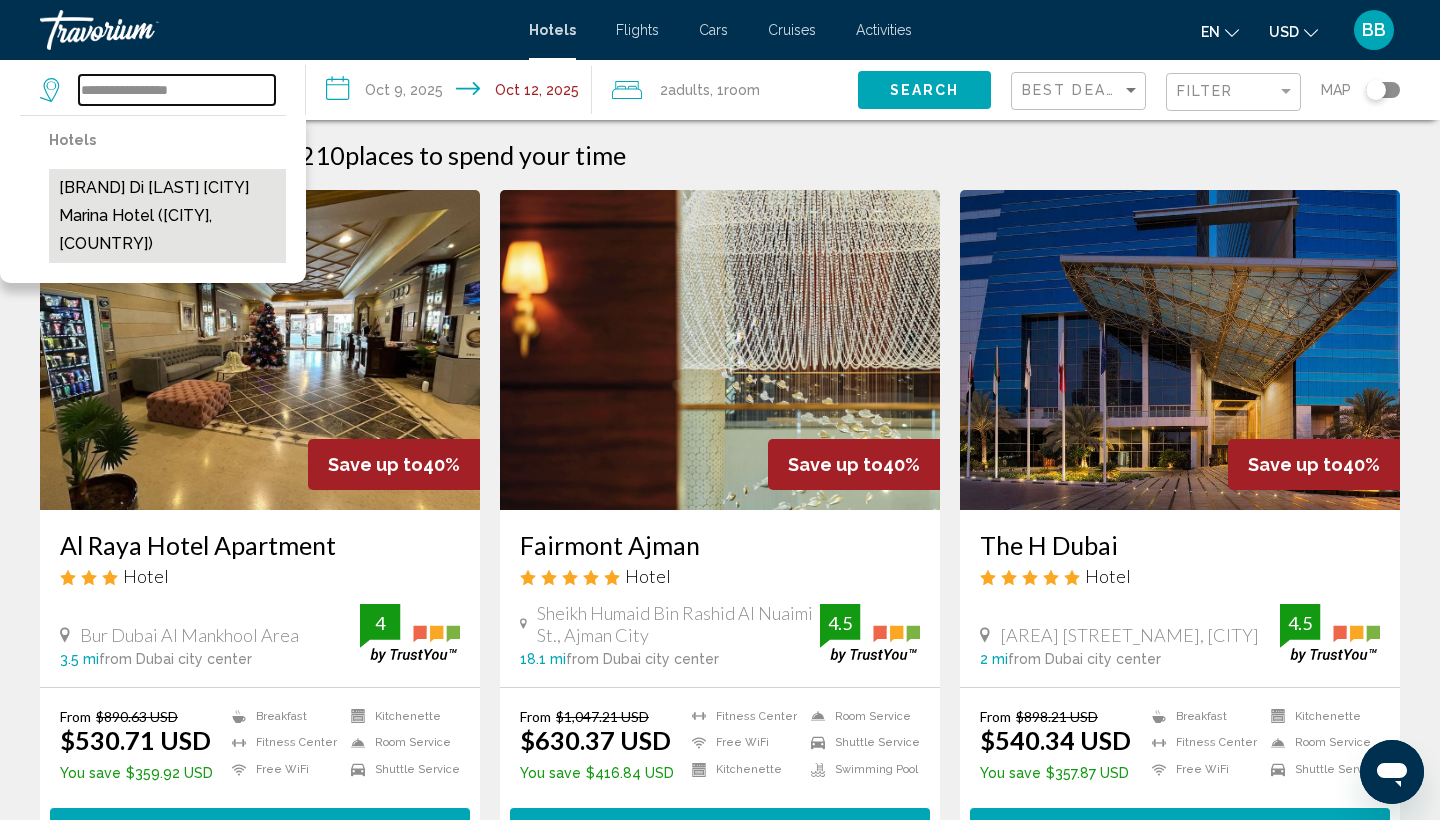 type on "**********" 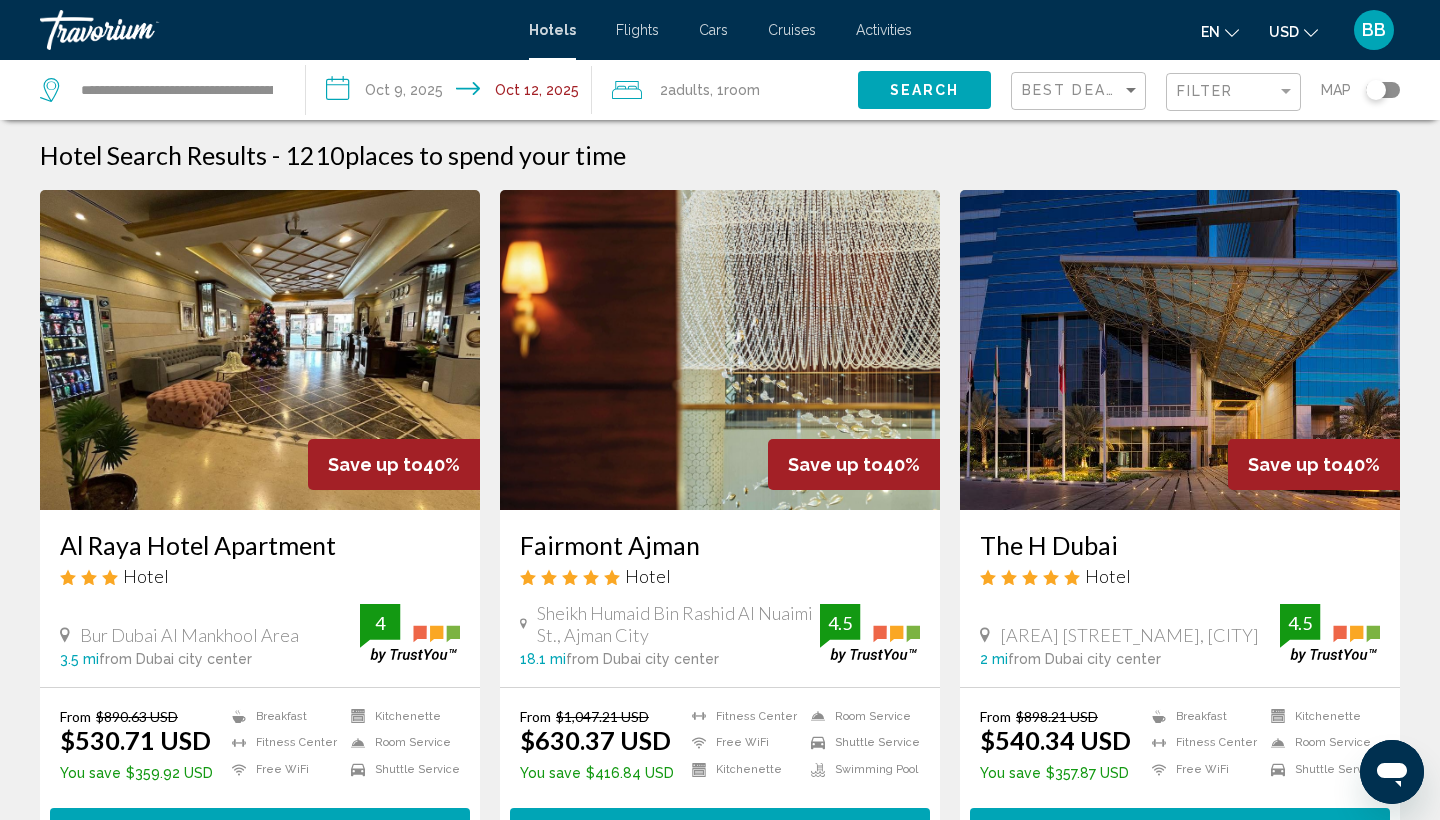 click on "Search" 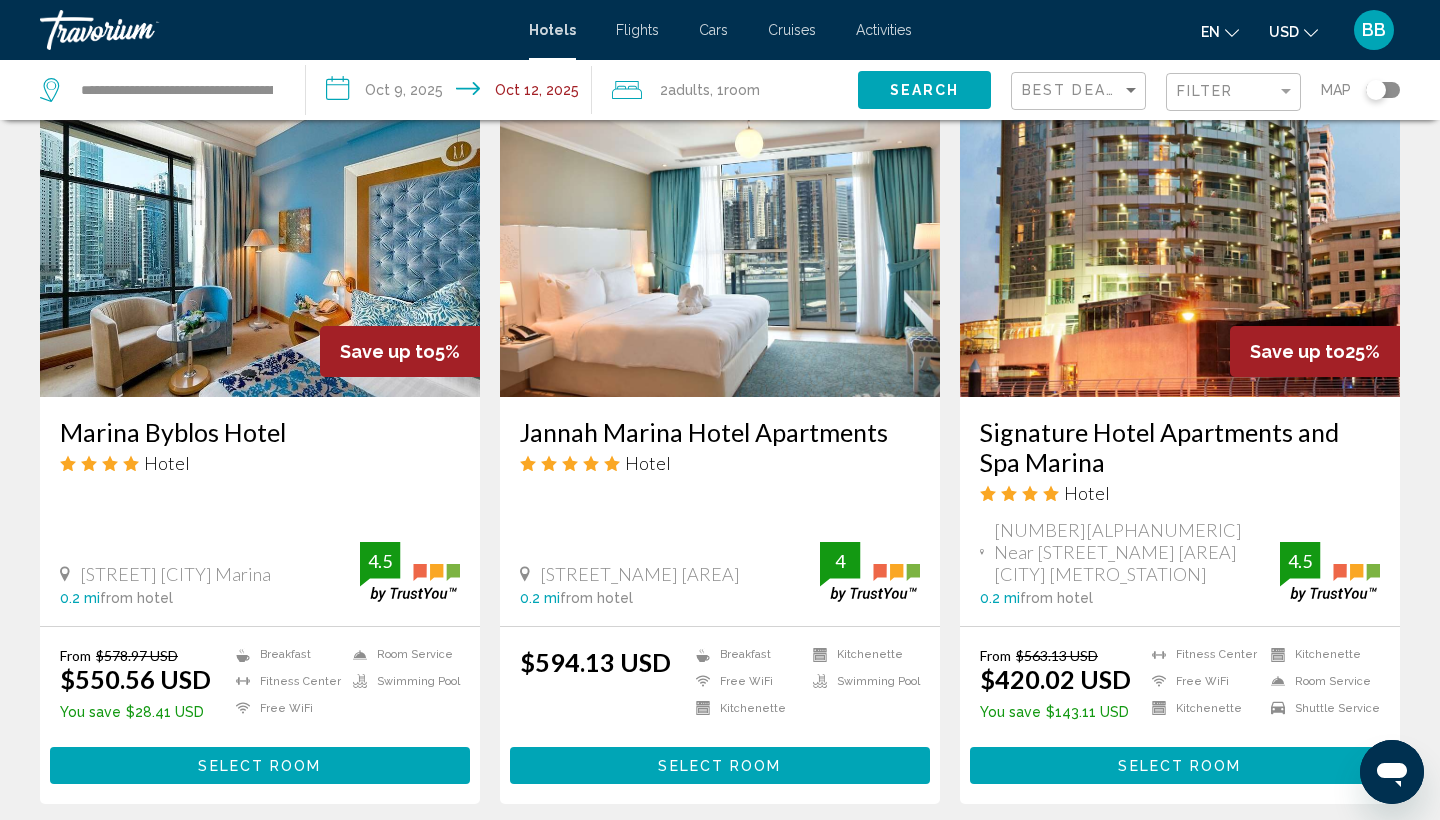 scroll, scrollTop: 2298, scrollLeft: 0, axis: vertical 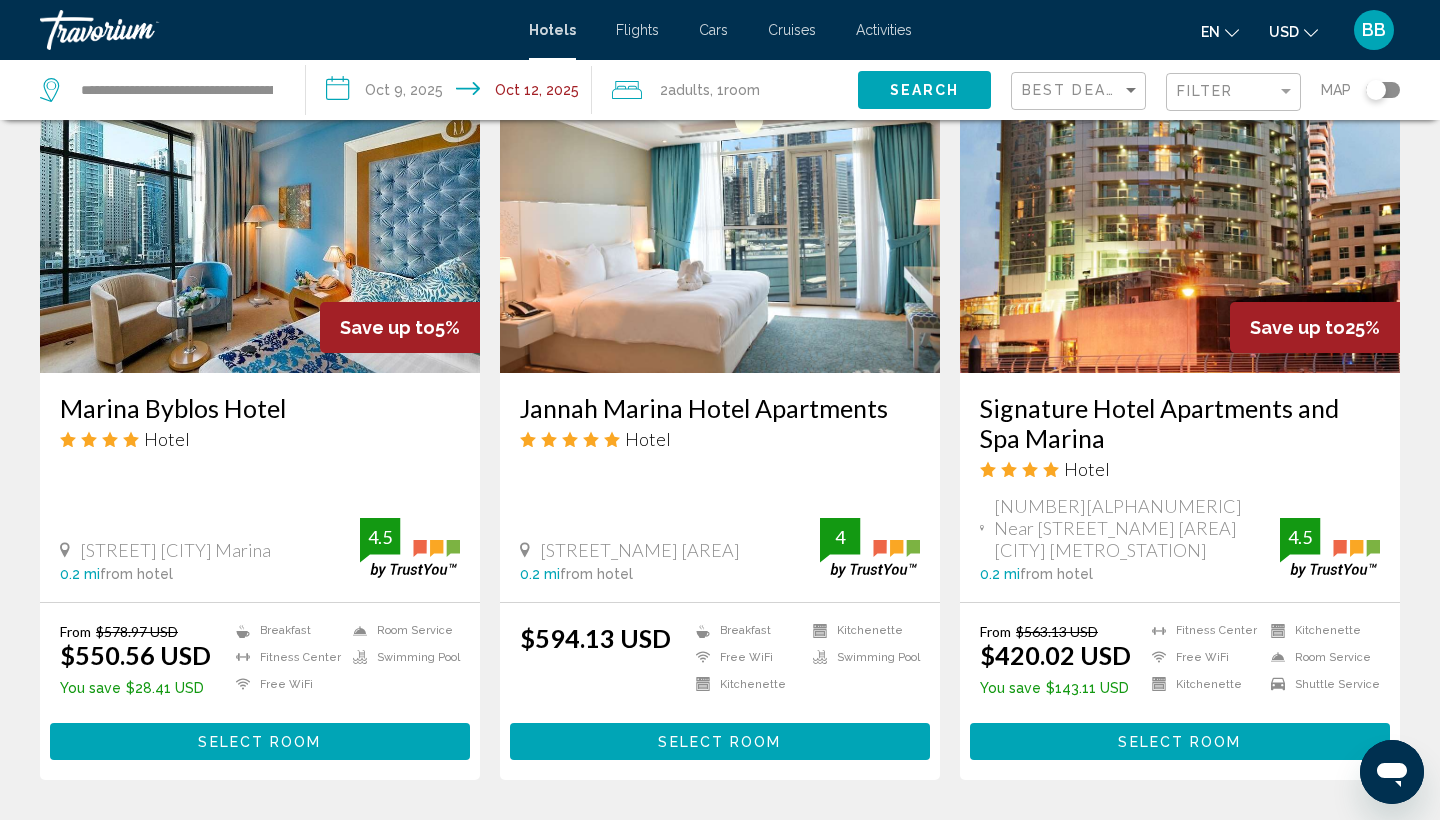click on "Jannah Marina Hotel Apartments" at bounding box center (720, 408) 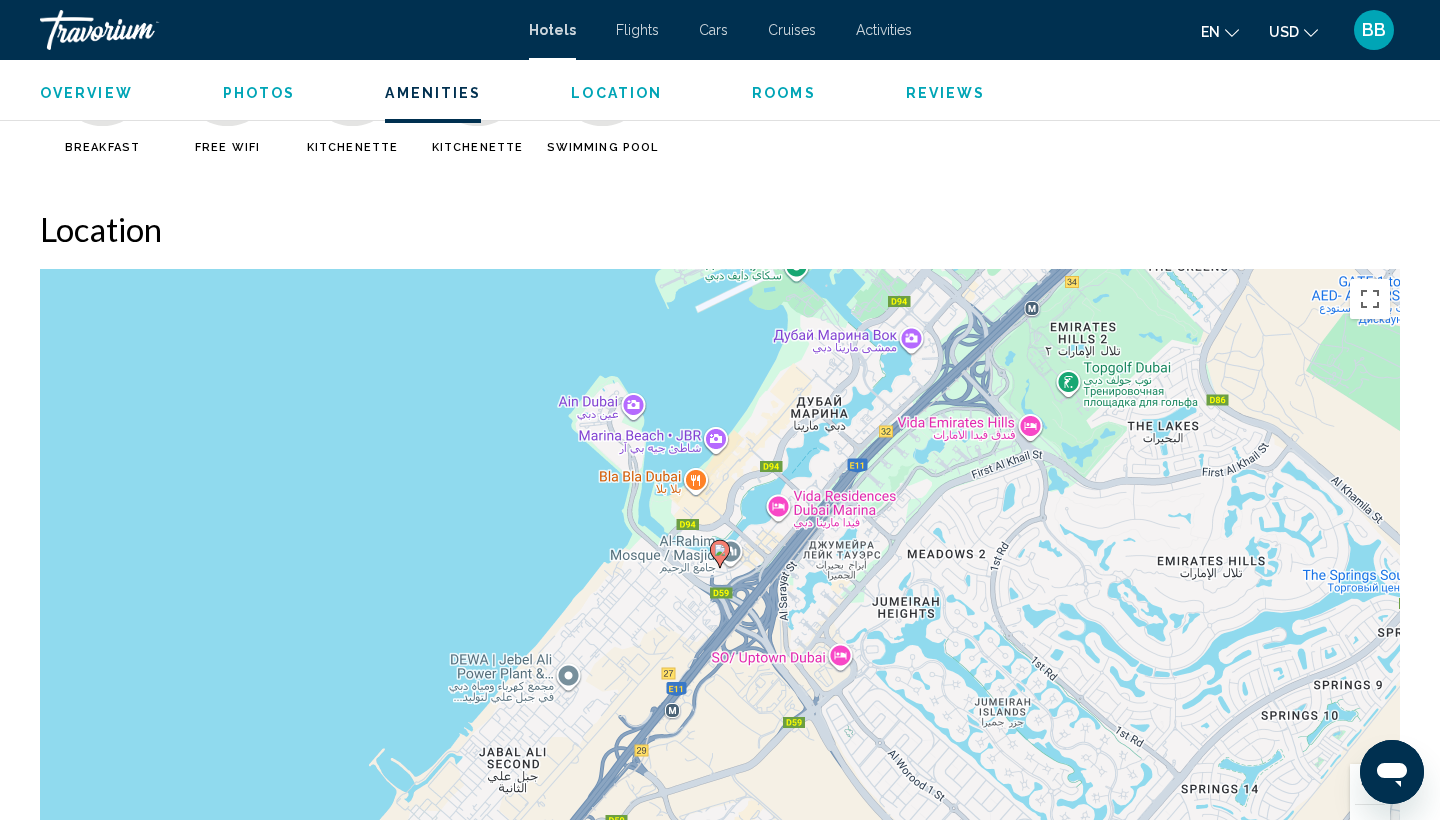 scroll, scrollTop: 1732, scrollLeft: 0, axis: vertical 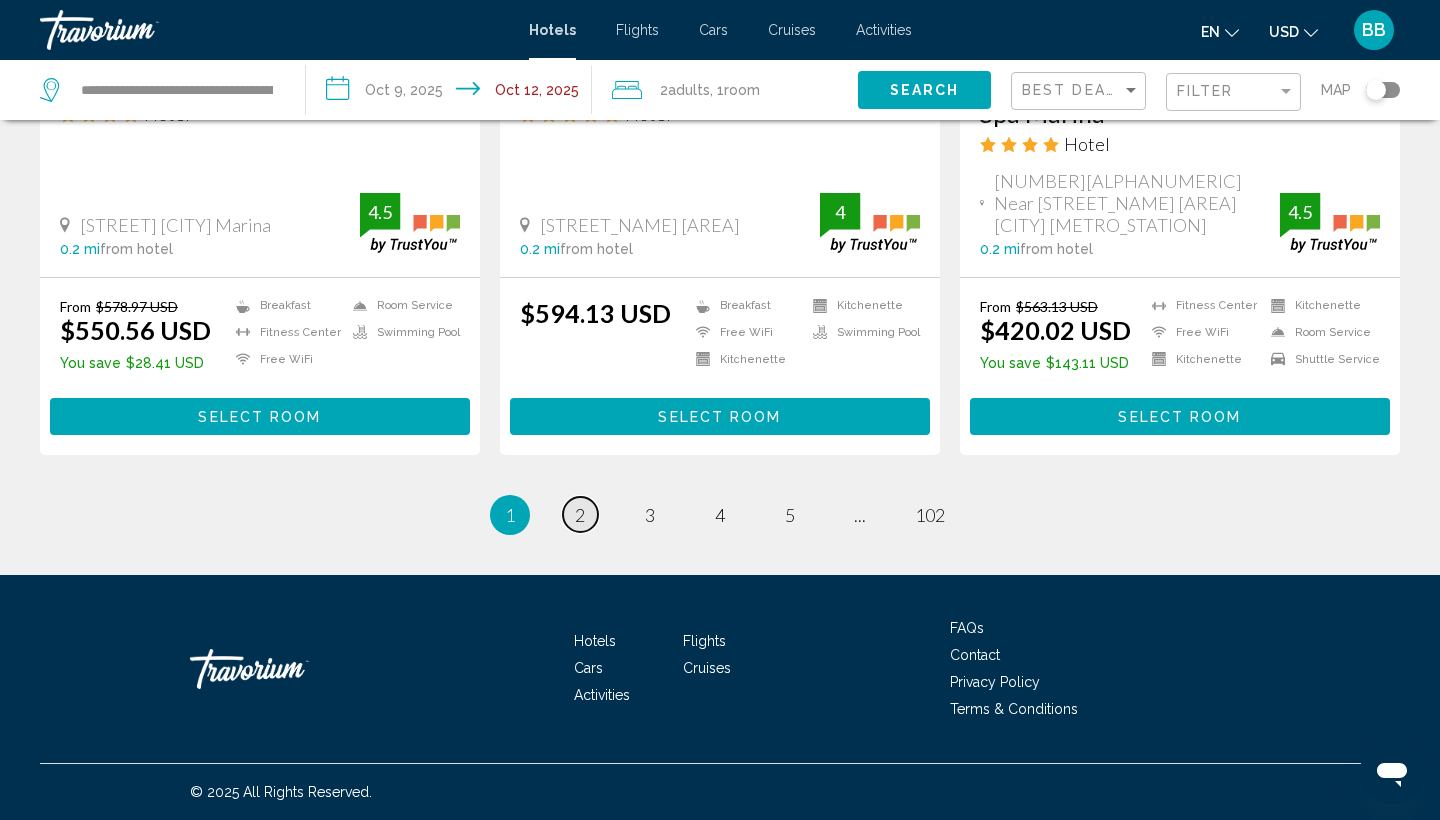 click on "2" at bounding box center [580, 515] 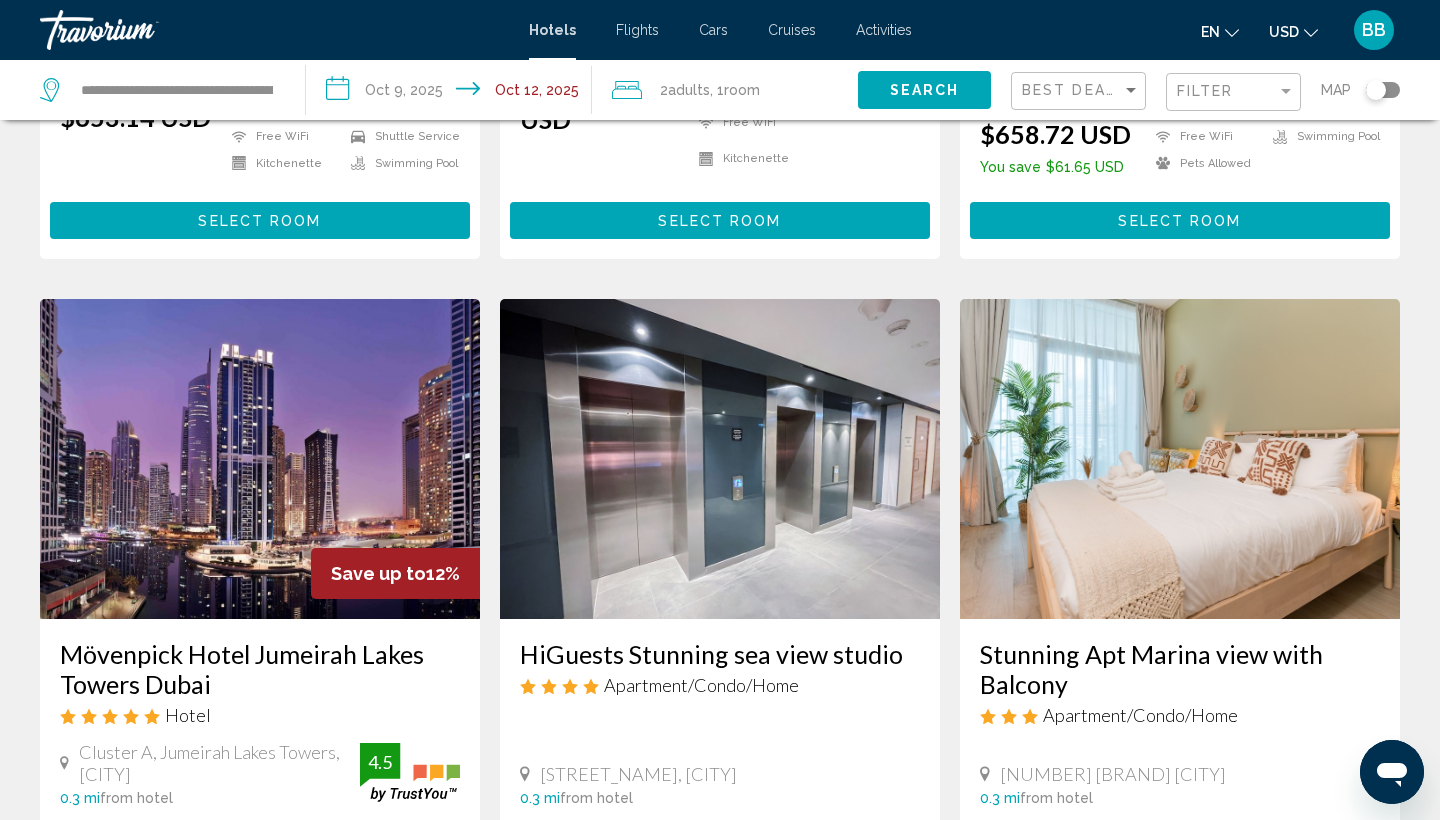 scroll, scrollTop: 2030, scrollLeft: 0, axis: vertical 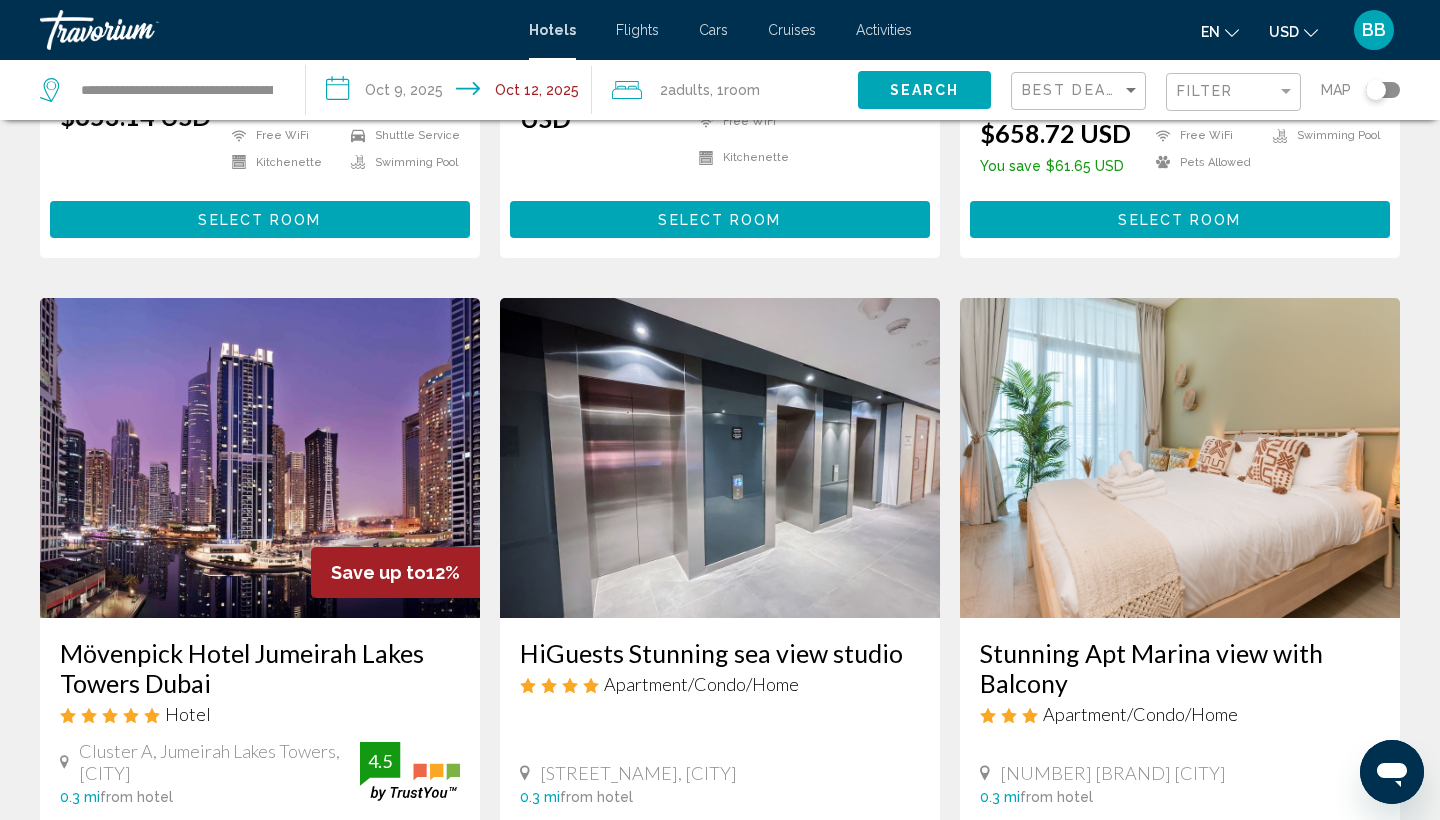 click at bounding box center (260, 458) 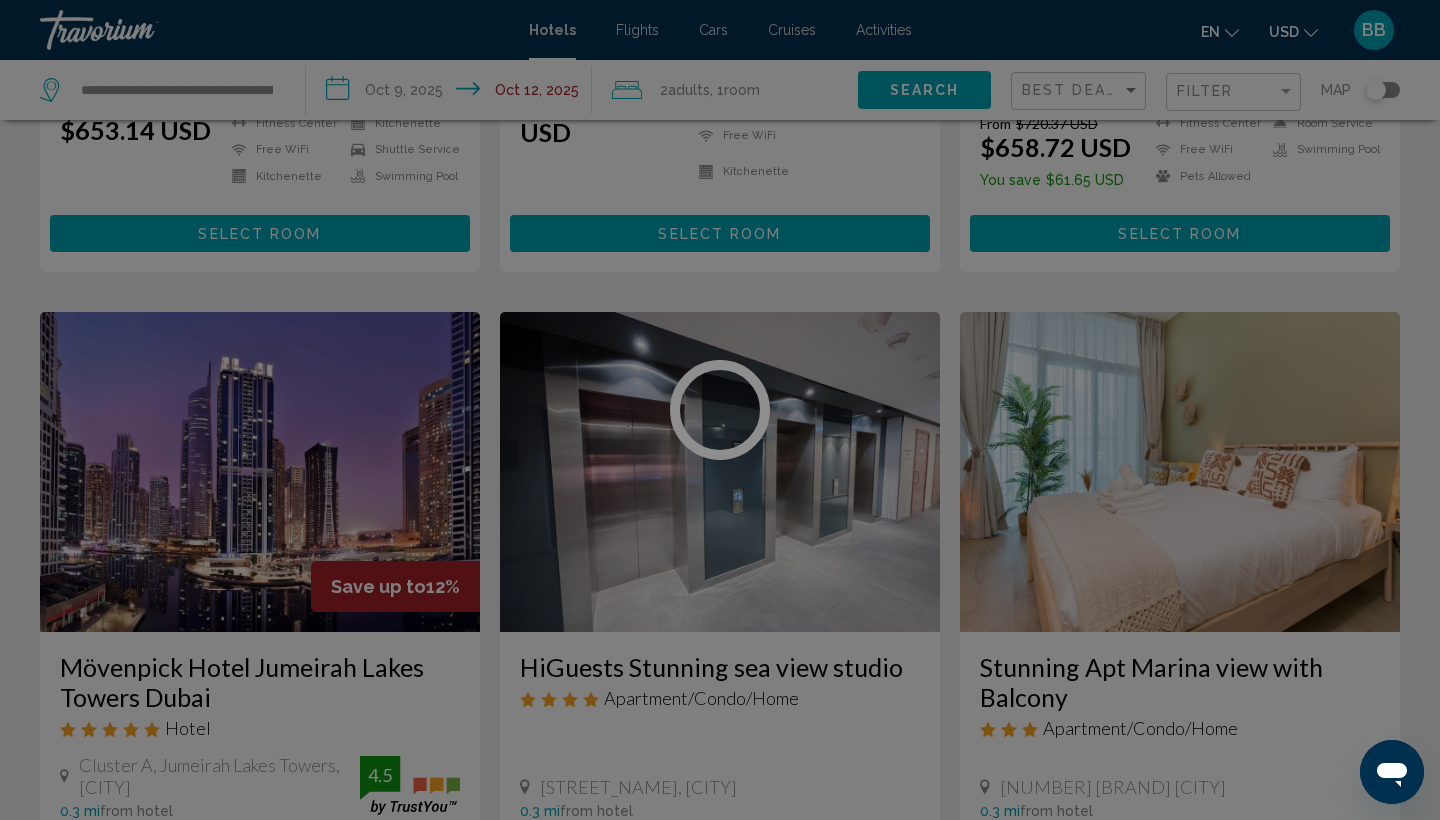 scroll, scrollTop: 2012, scrollLeft: 0, axis: vertical 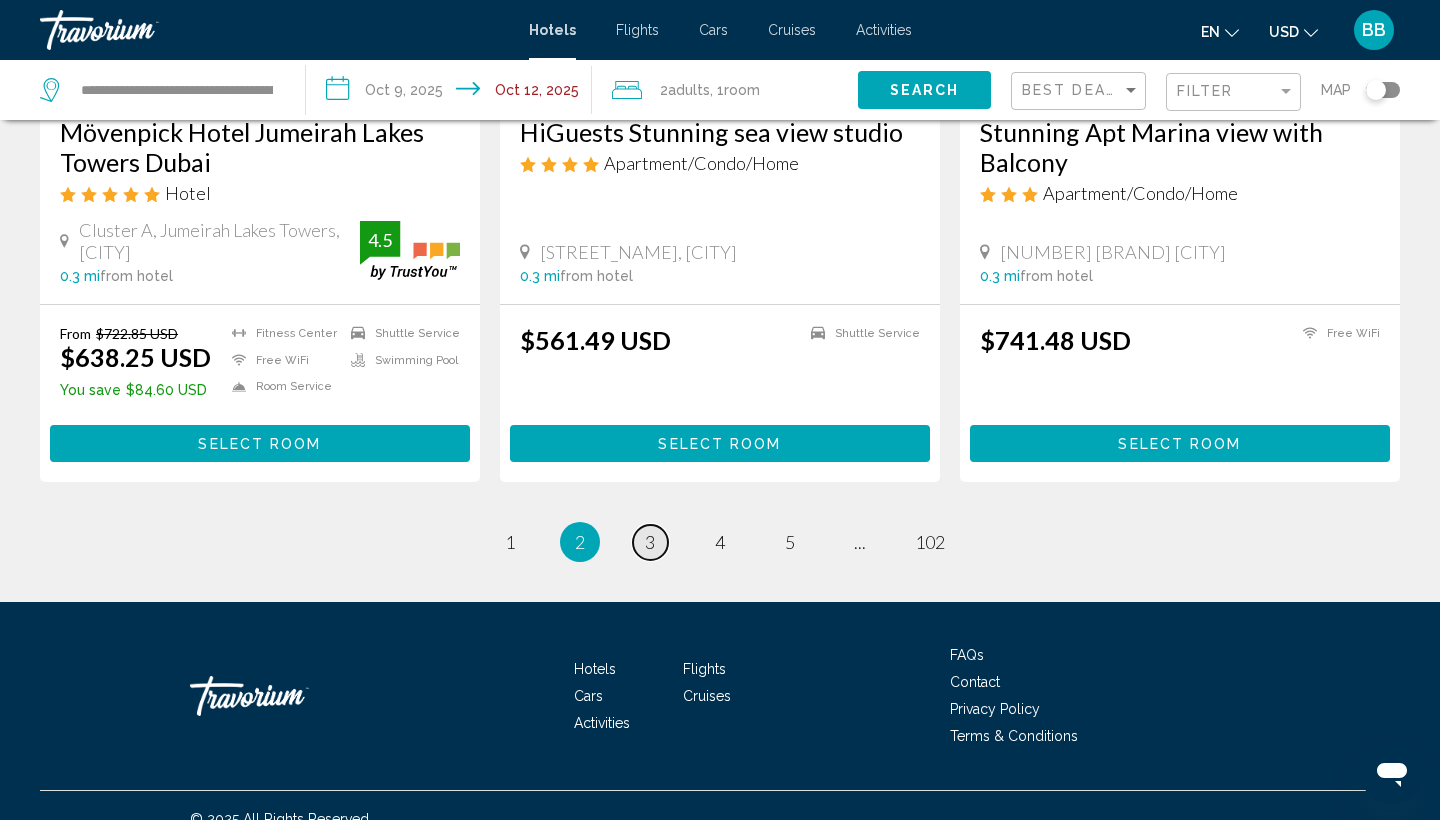 click on "page  3" at bounding box center (650, 542) 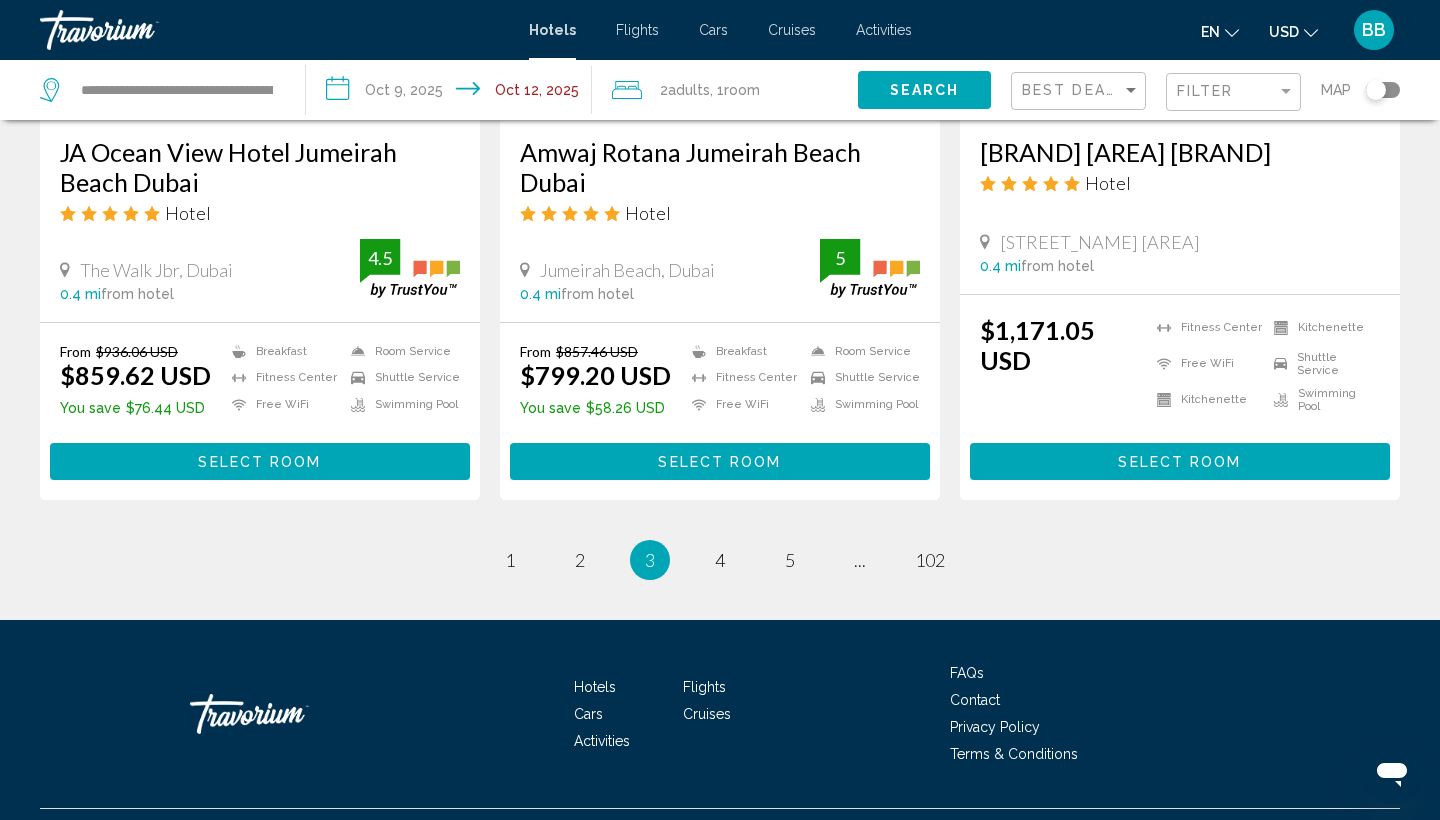 scroll, scrollTop: 2609, scrollLeft: 0, axis: vertical 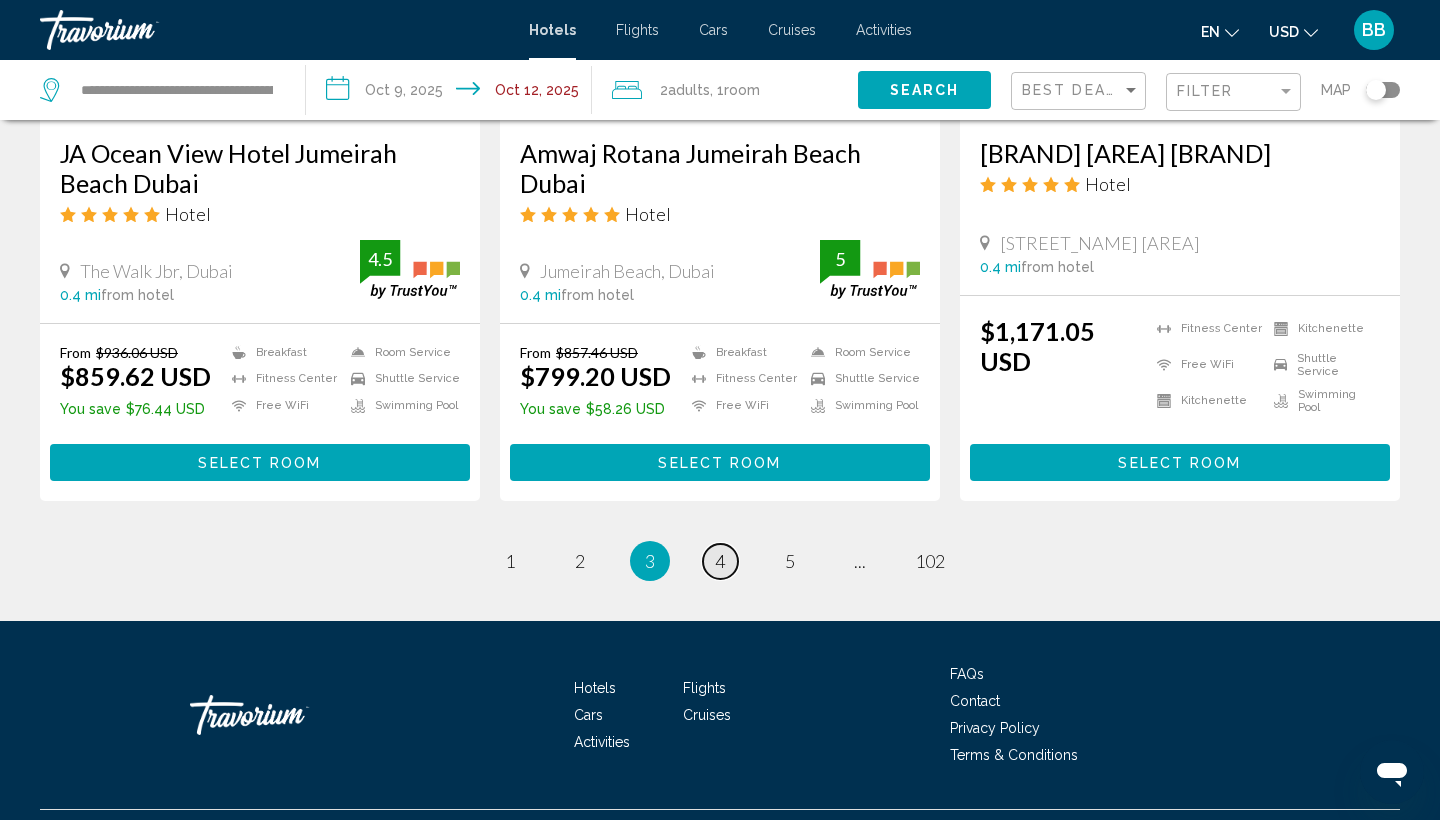 click on "4" at bounding box center (720, 561) 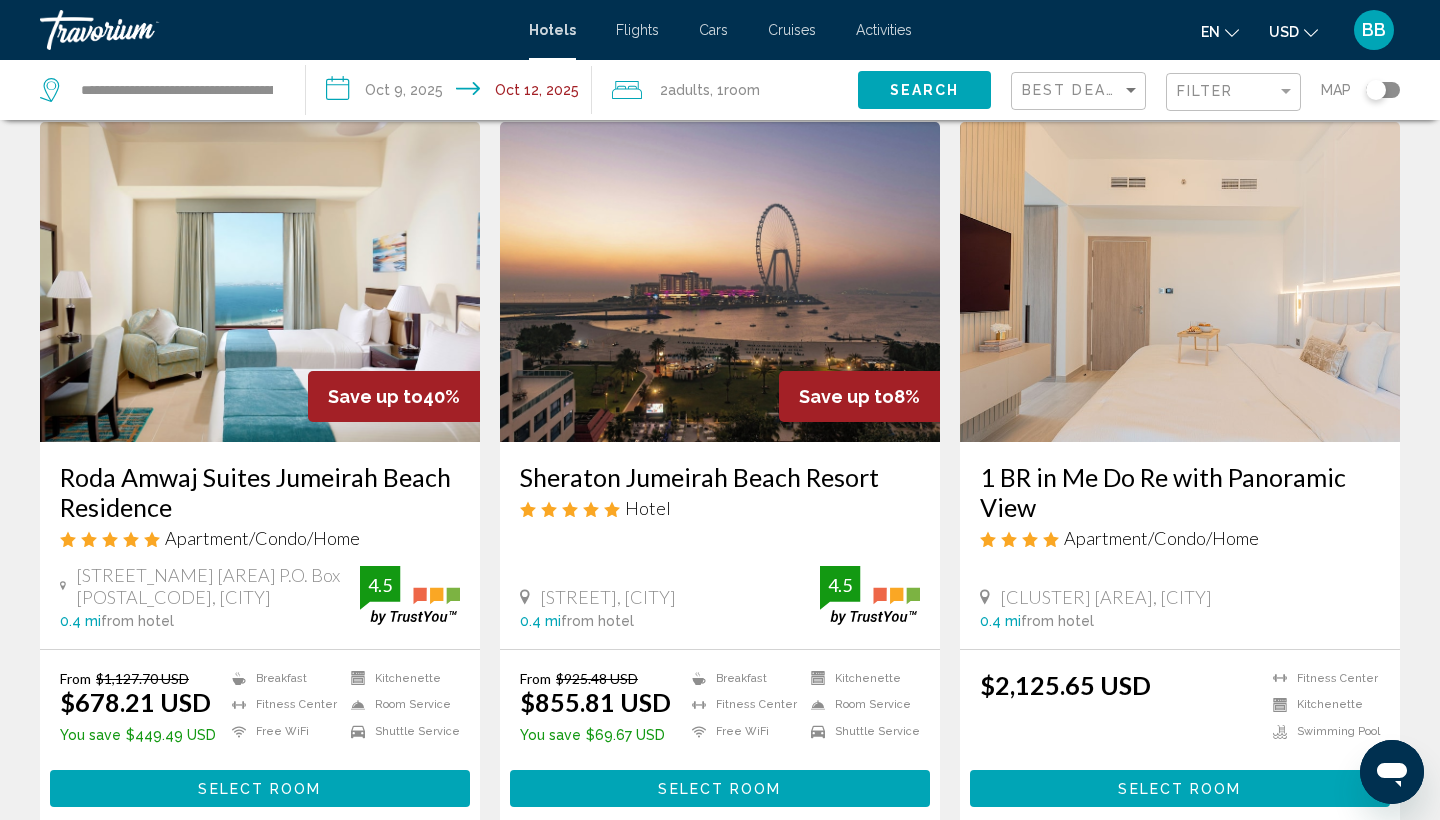 scroll, scrollTop: 71, scrollLeft: 0, axis: vertical 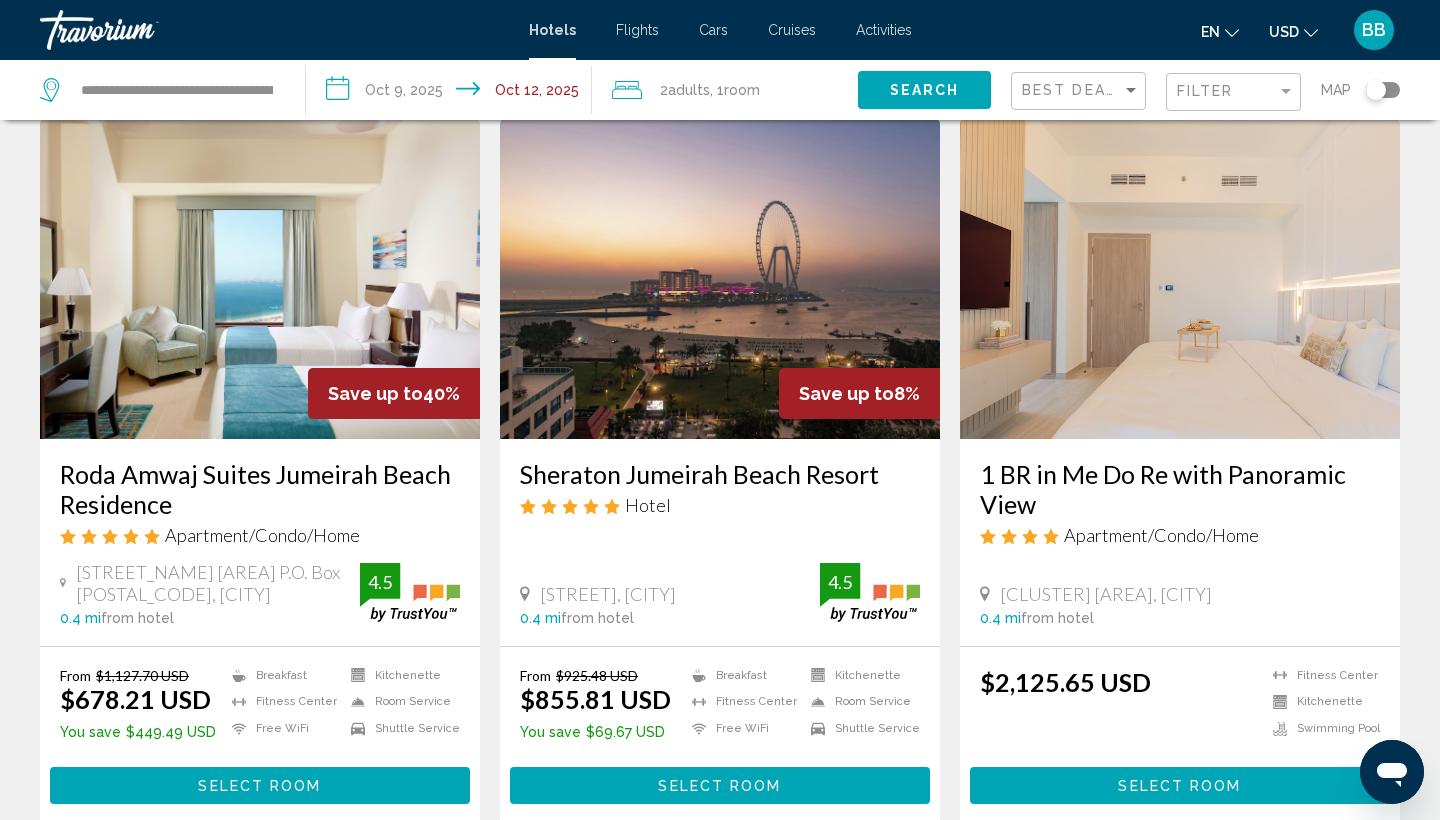 click at bounding box center (720, 279) 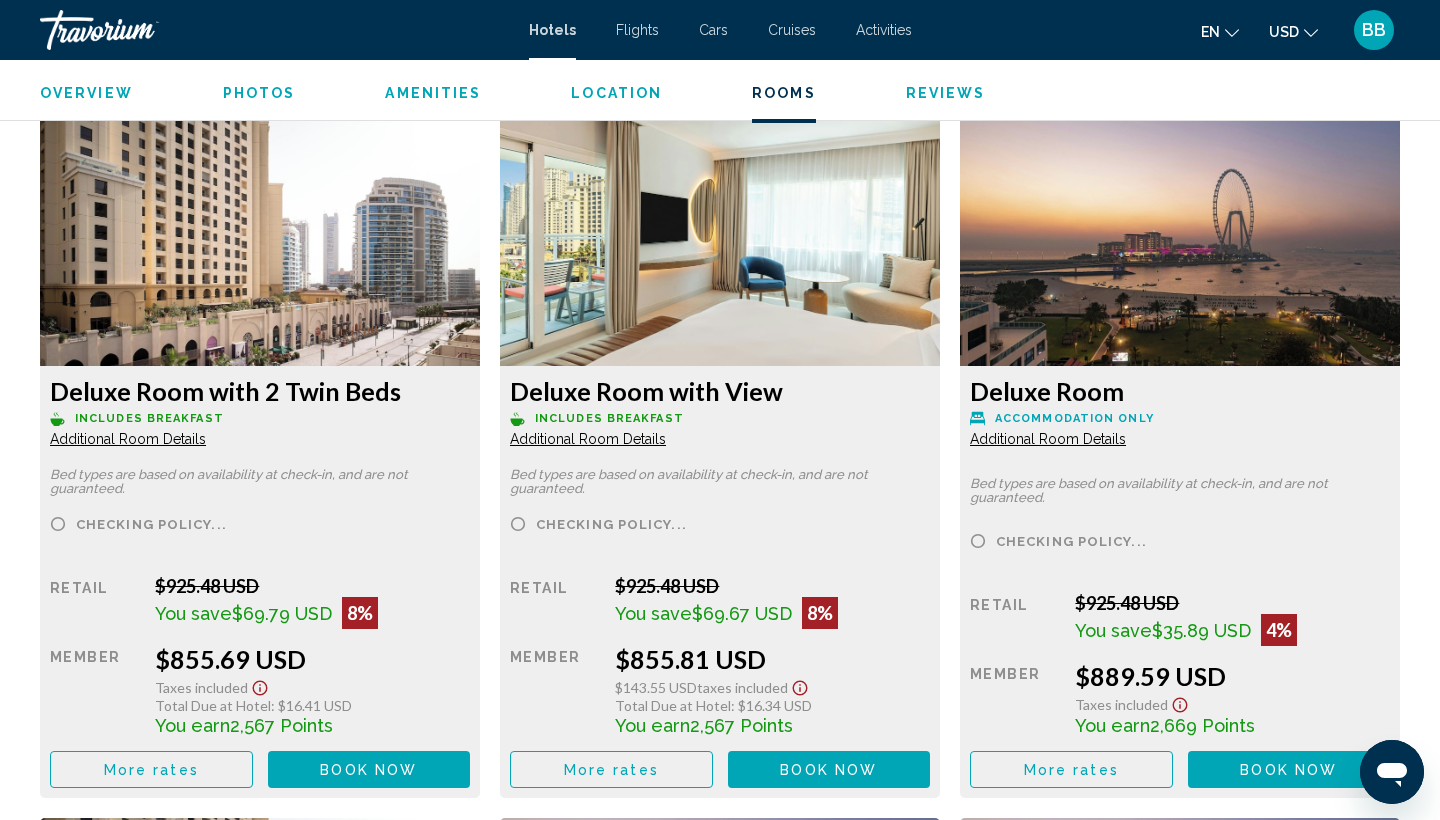 scroll, scrollTop: 2735, scrollLeft: 0, axis: vertical 